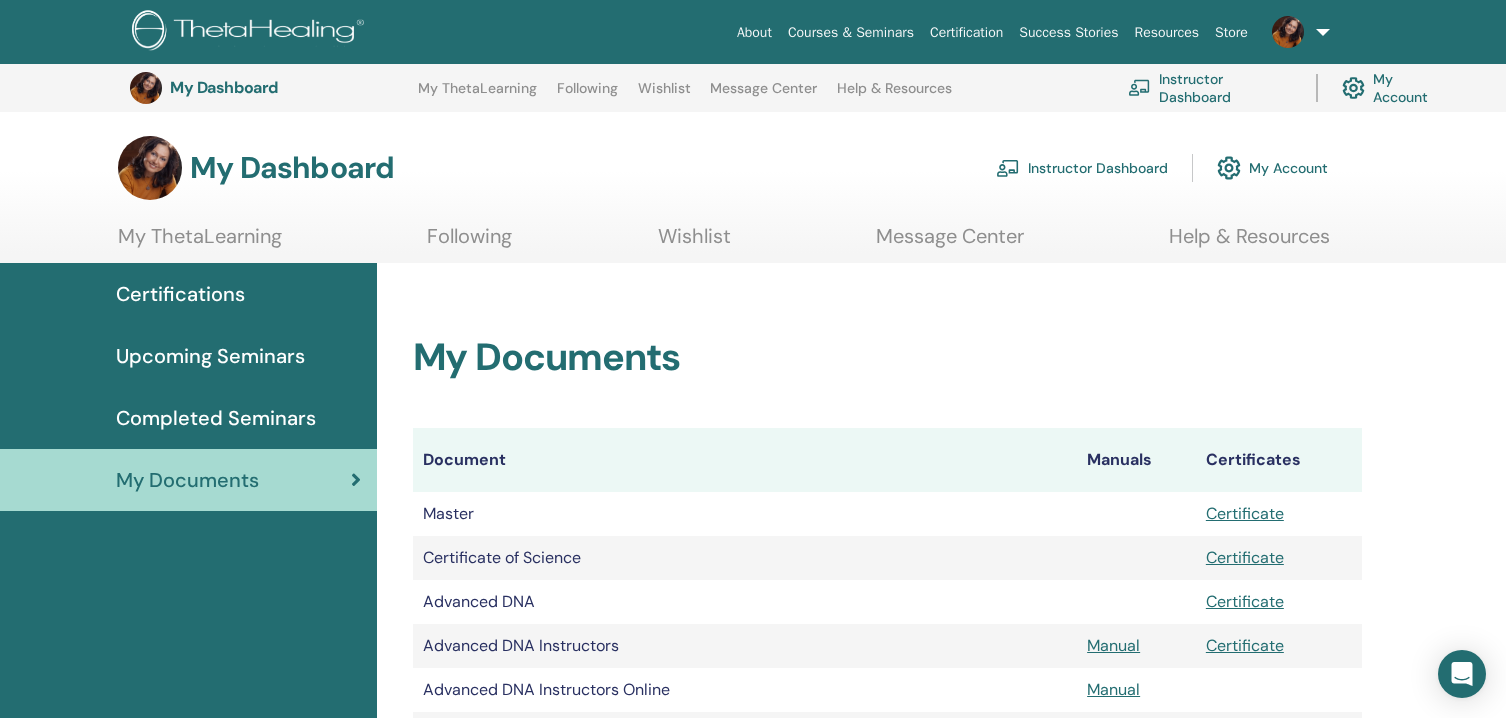 scroll, scrollTop: 1384, scrollLeft: 0, axis: vertical 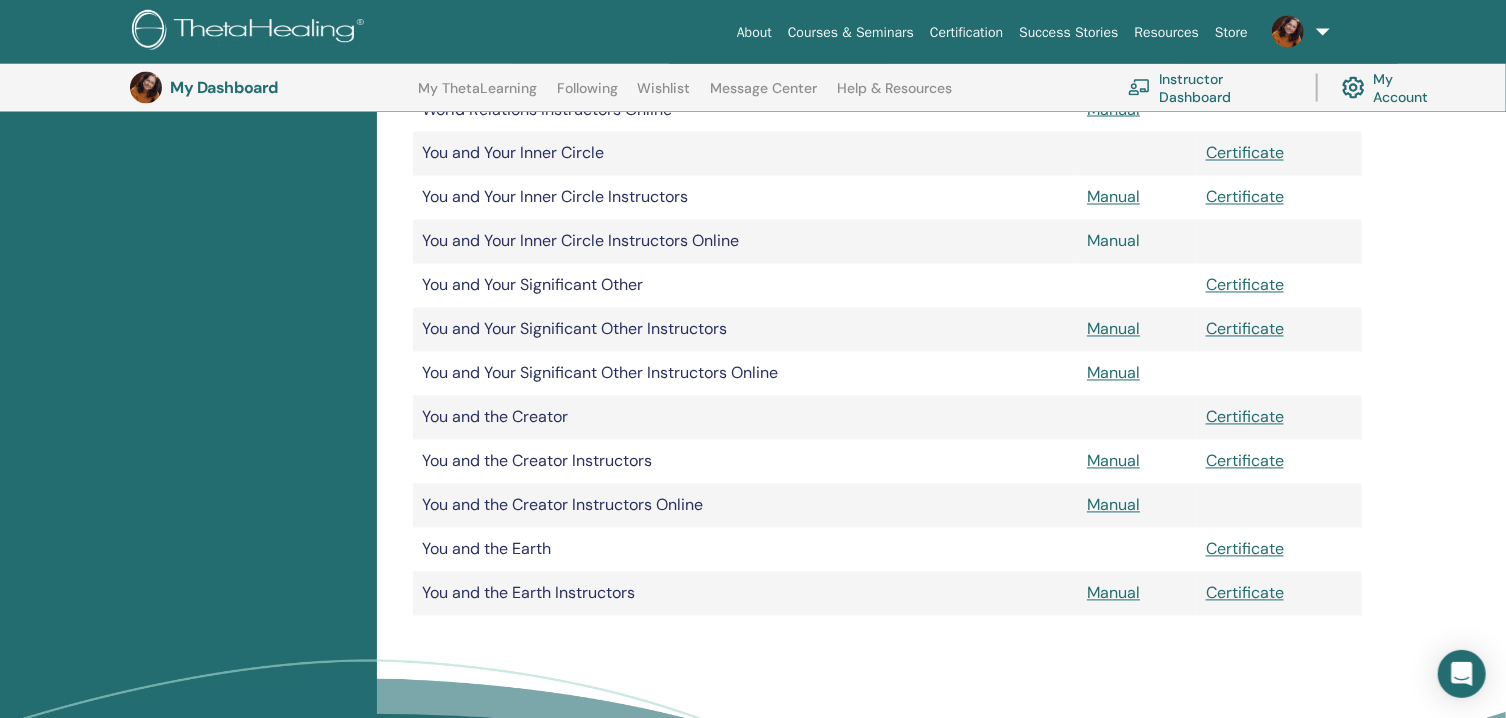 click on "Manual" at bounding box center (1113, 241) 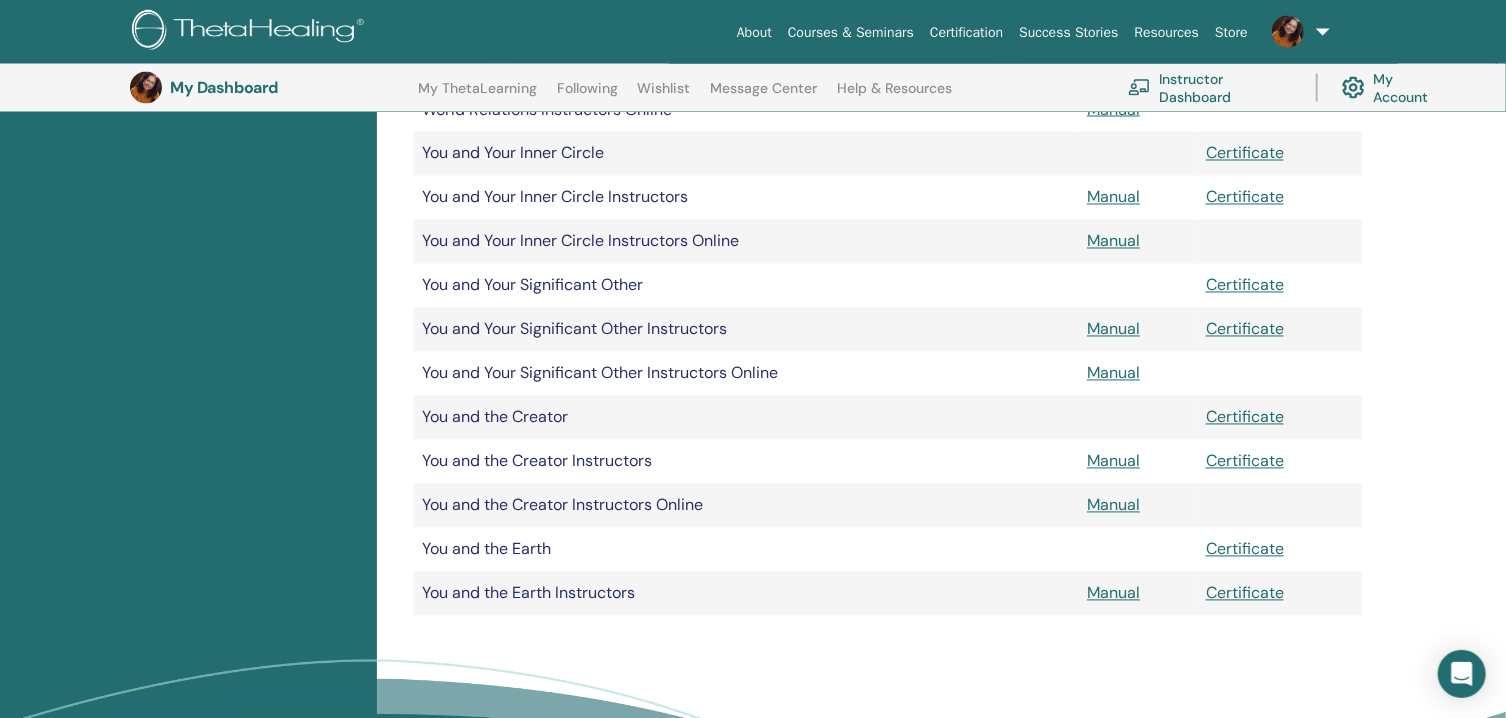 scroll, scrollTop: 1813, scrollLeft: 0, axis: vertical 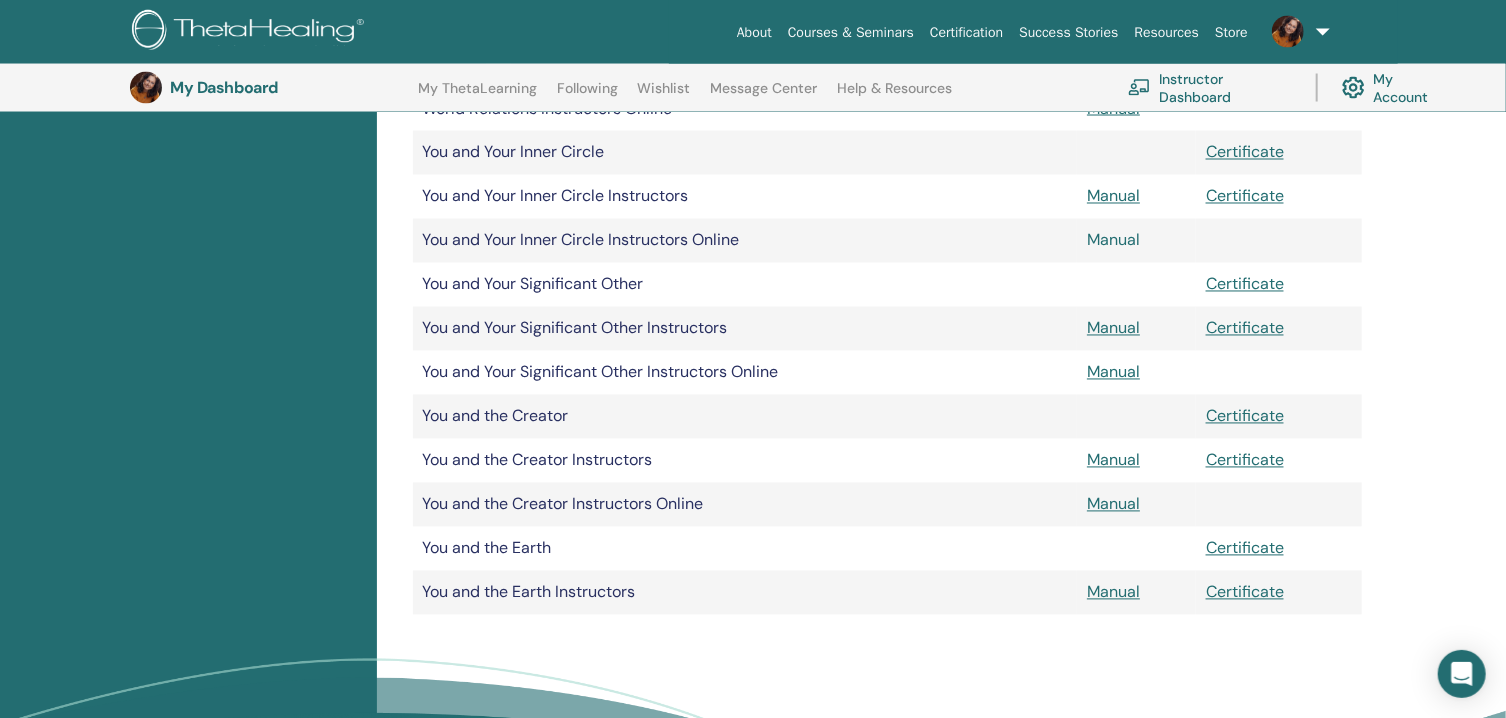 click on "Manual" at bounding box center (1113, 240) 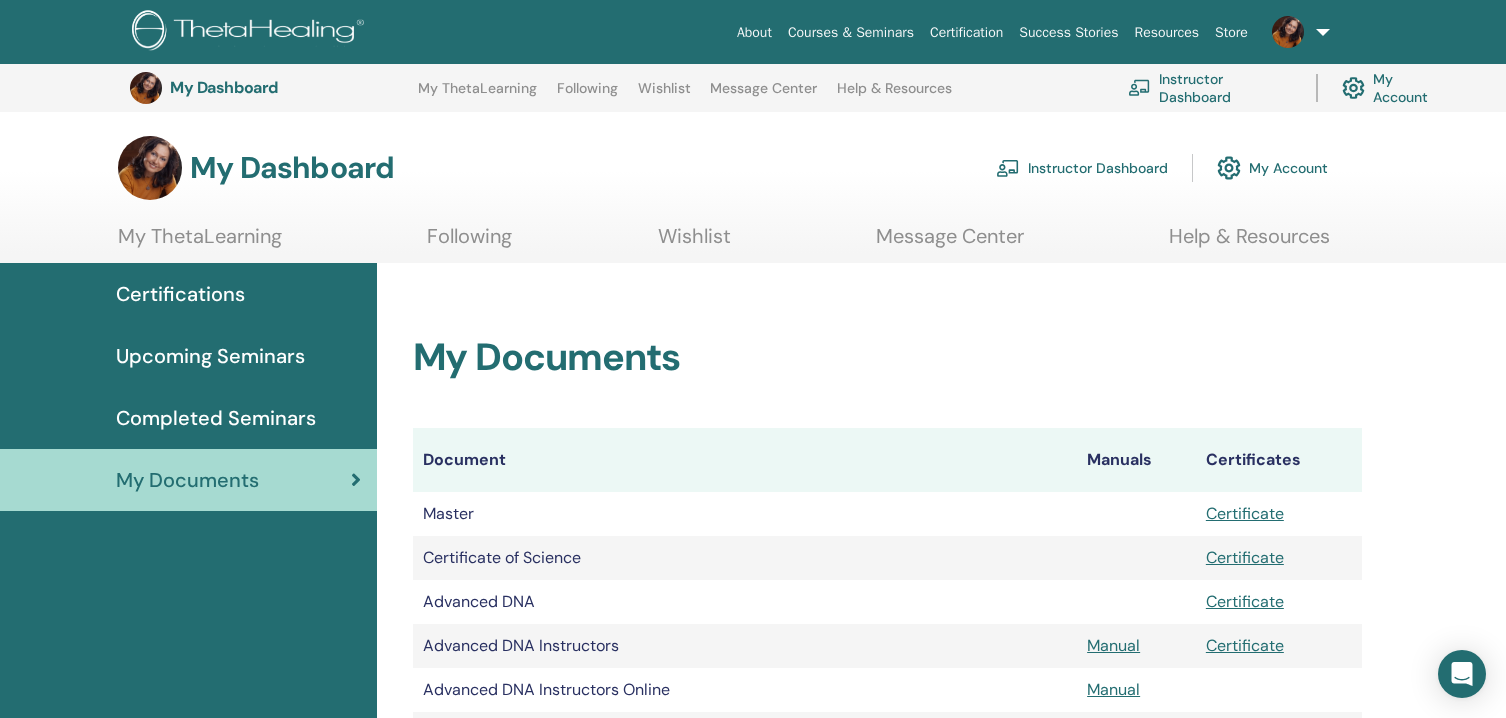 scroll, scrollTop: 1813, scrollLeft: 0, axis: vertical 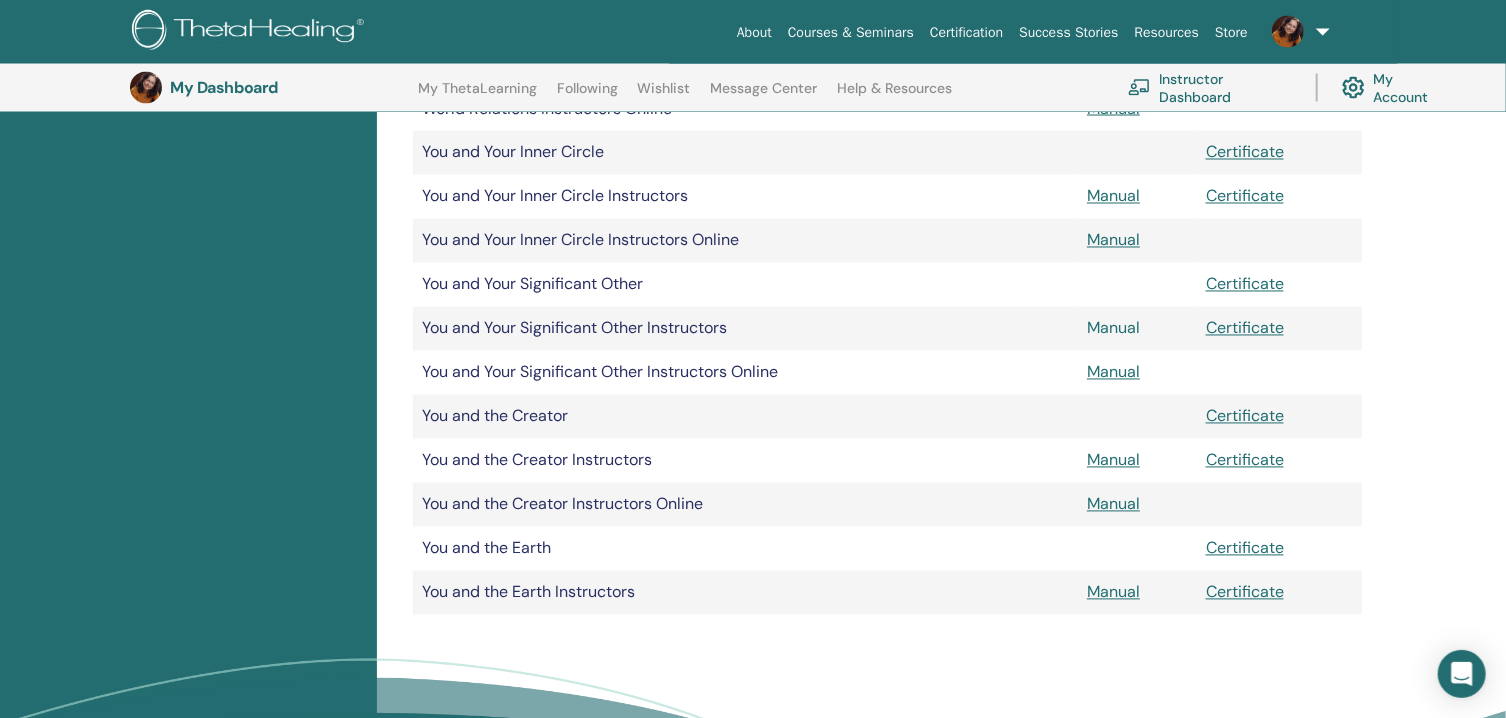 click on "Manual" at bounding box center [1113, 328] 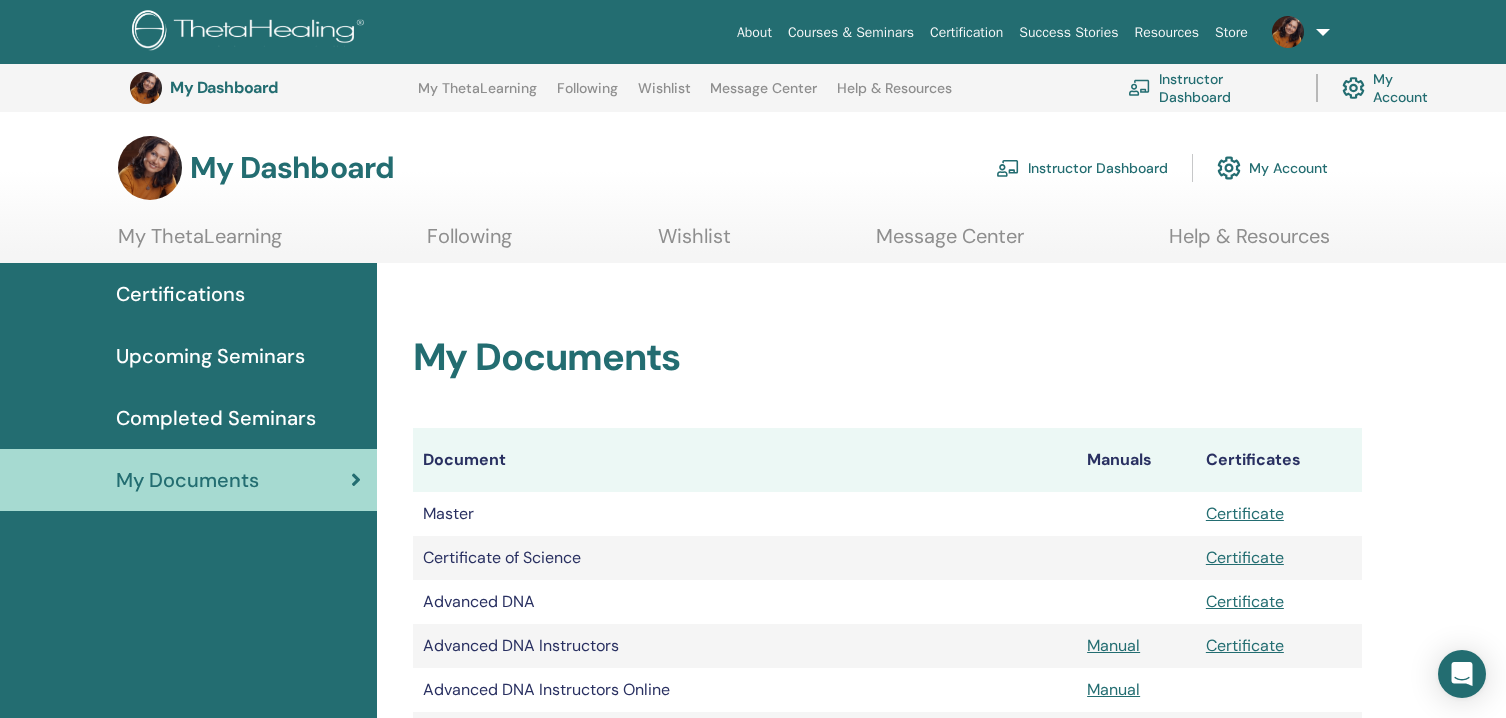 scroll, scrollTop: 1813, scrollLeft: 0, axis: vertical 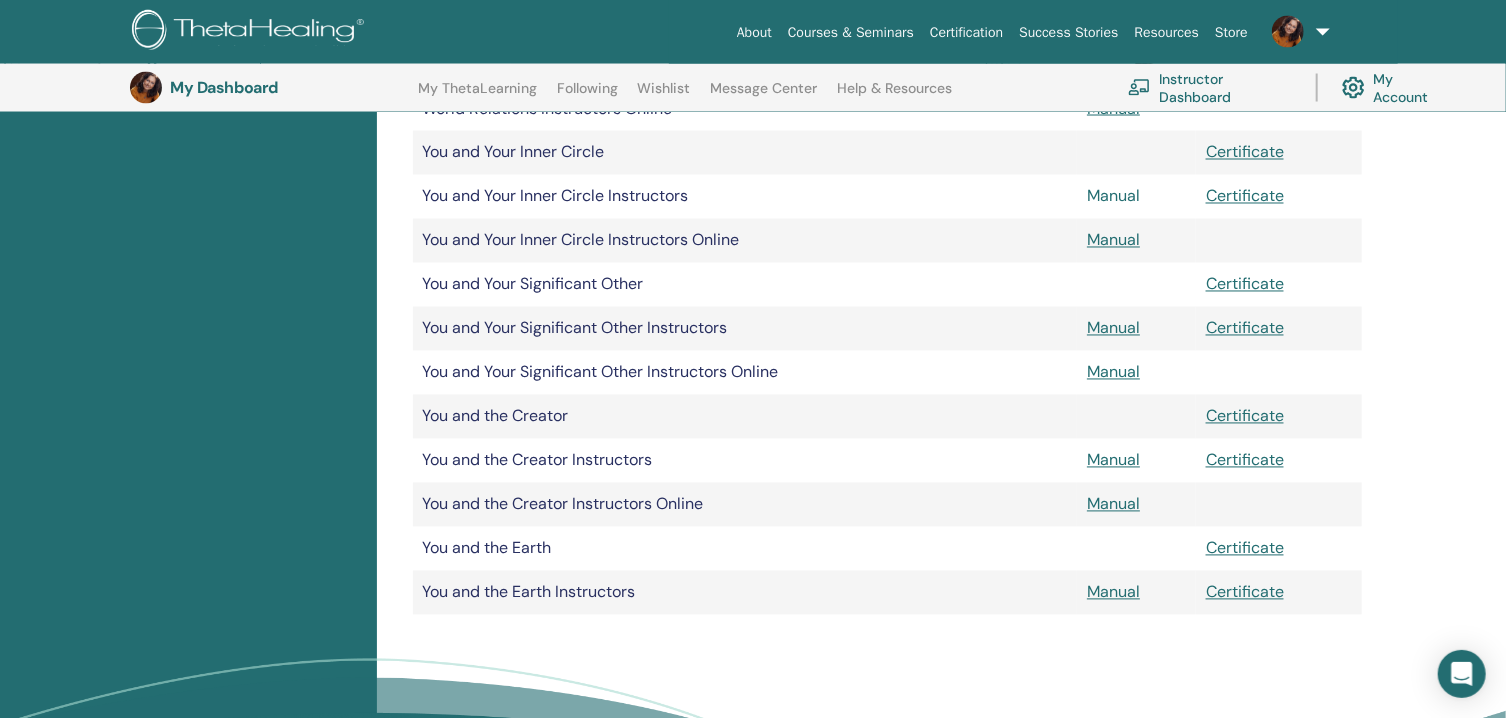 click on "Manual" at bounding box center [1113, 196] 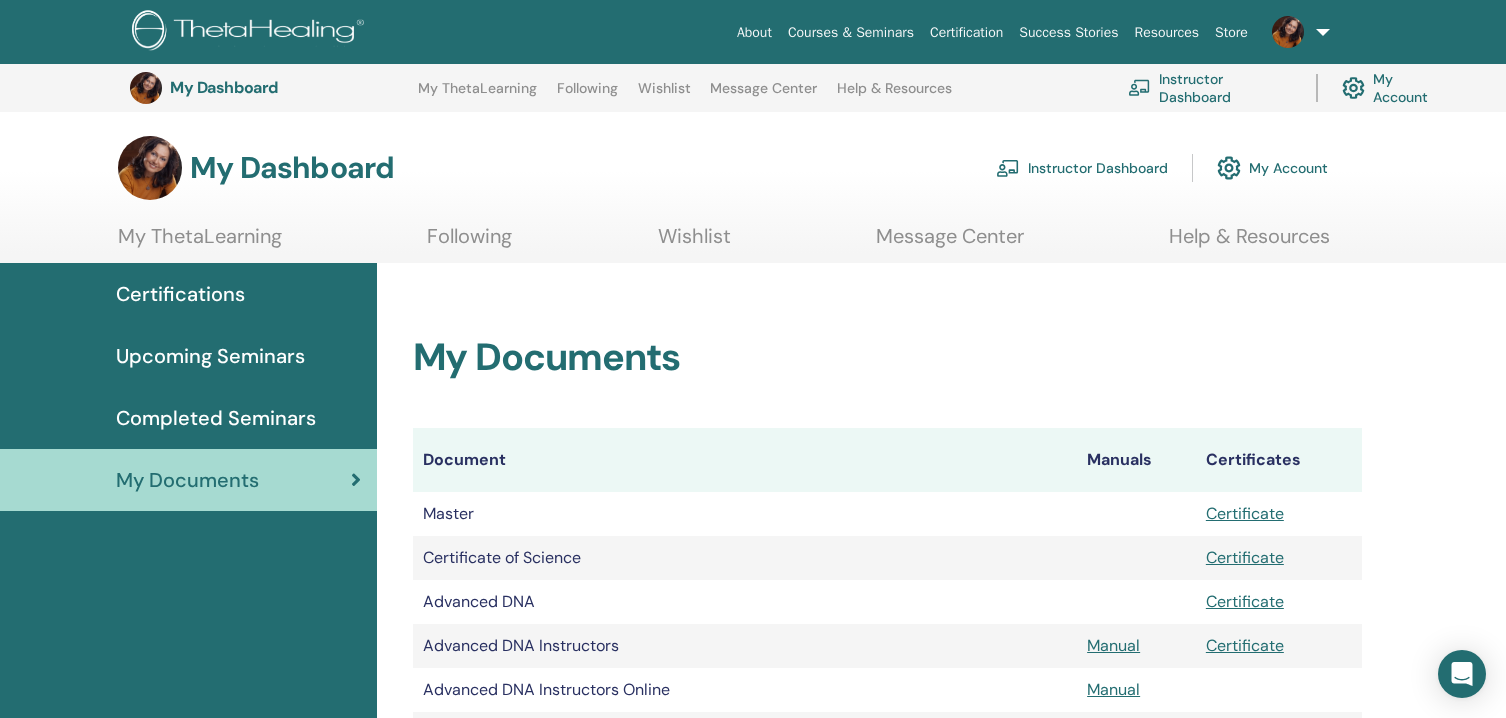 scroll, scrollTop: 1813, scrollLeft: 0, axis: vertical 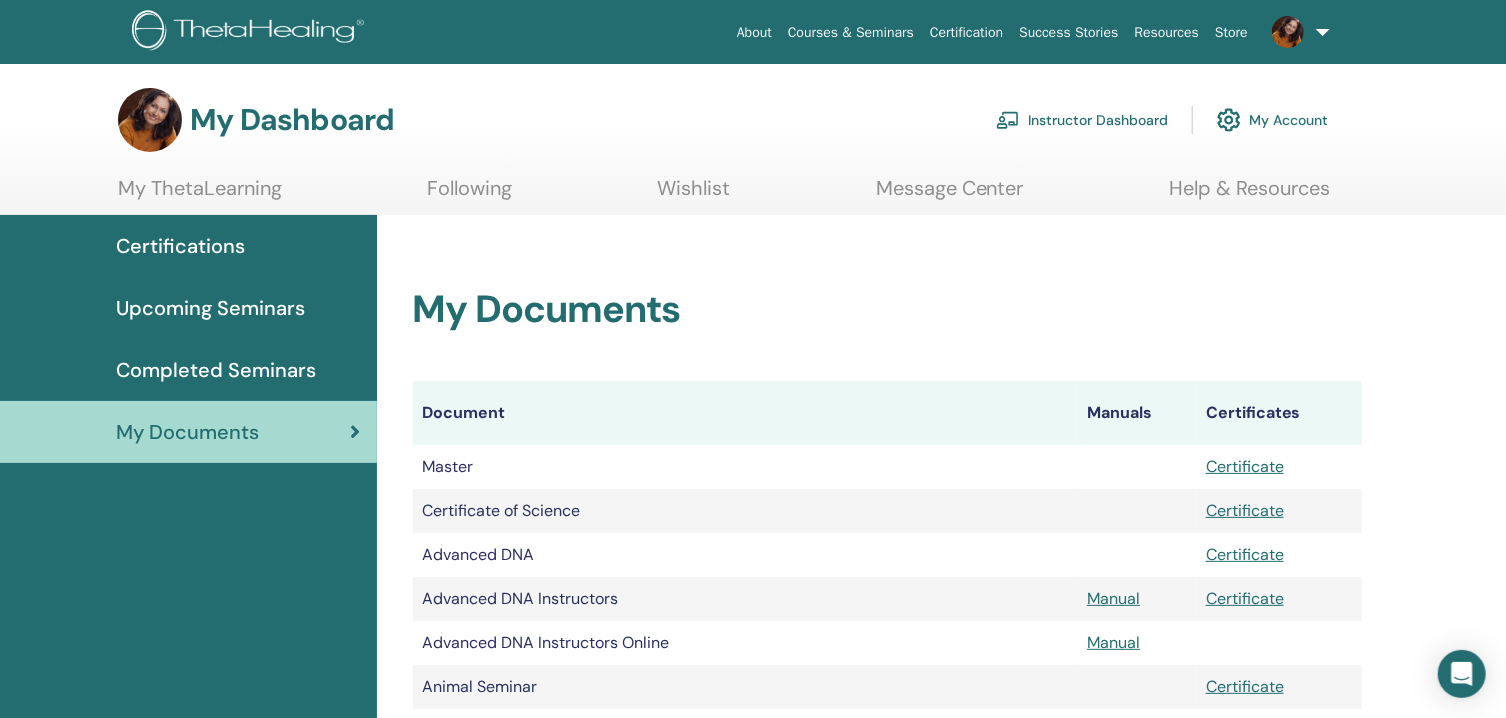 click on "Upcoming Seminars" at bounding box center (210, 308) 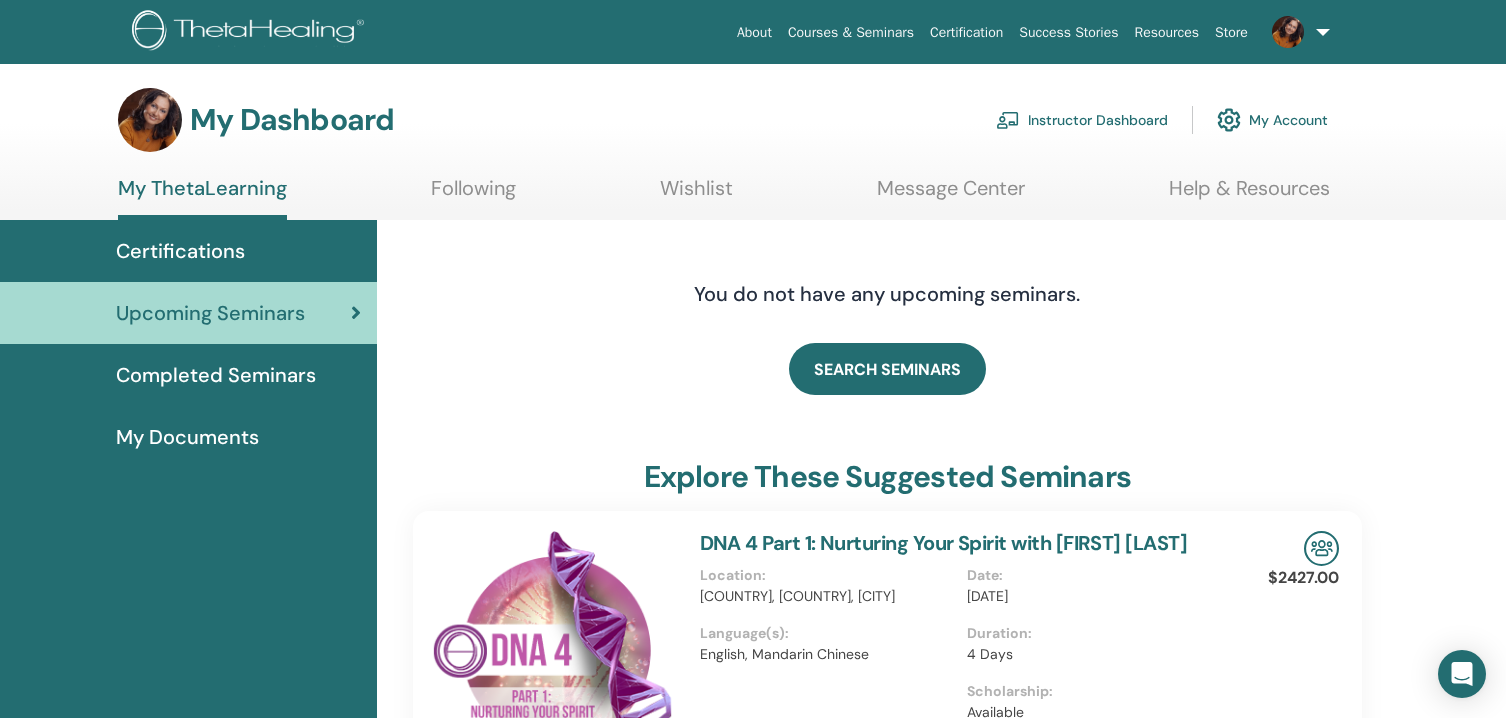 scroll, scrollTop: 0, scrollLeft: 0, axis: both 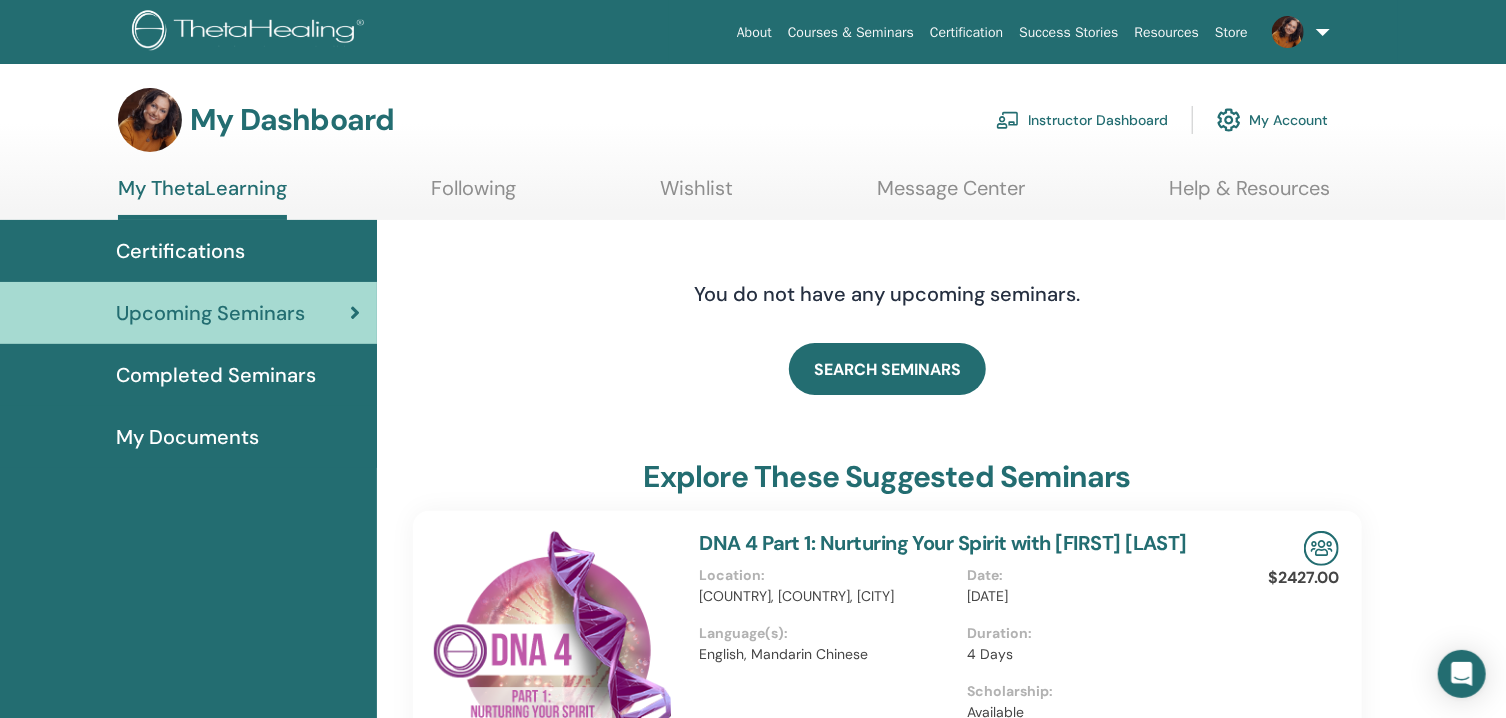 click on "Certifications" at bounding box center [180, 251] 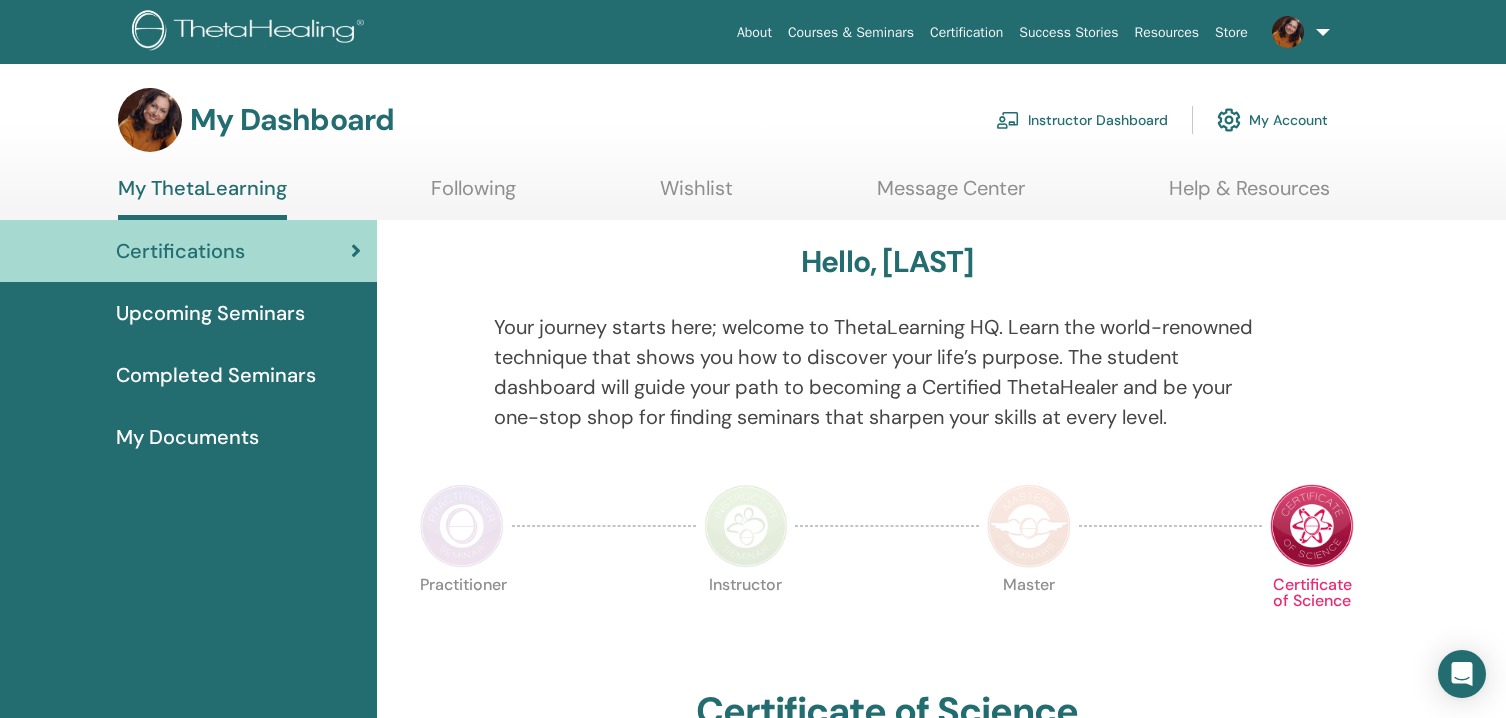 scroll, scrollTop: 0, scrollLeft: 0, axis: both 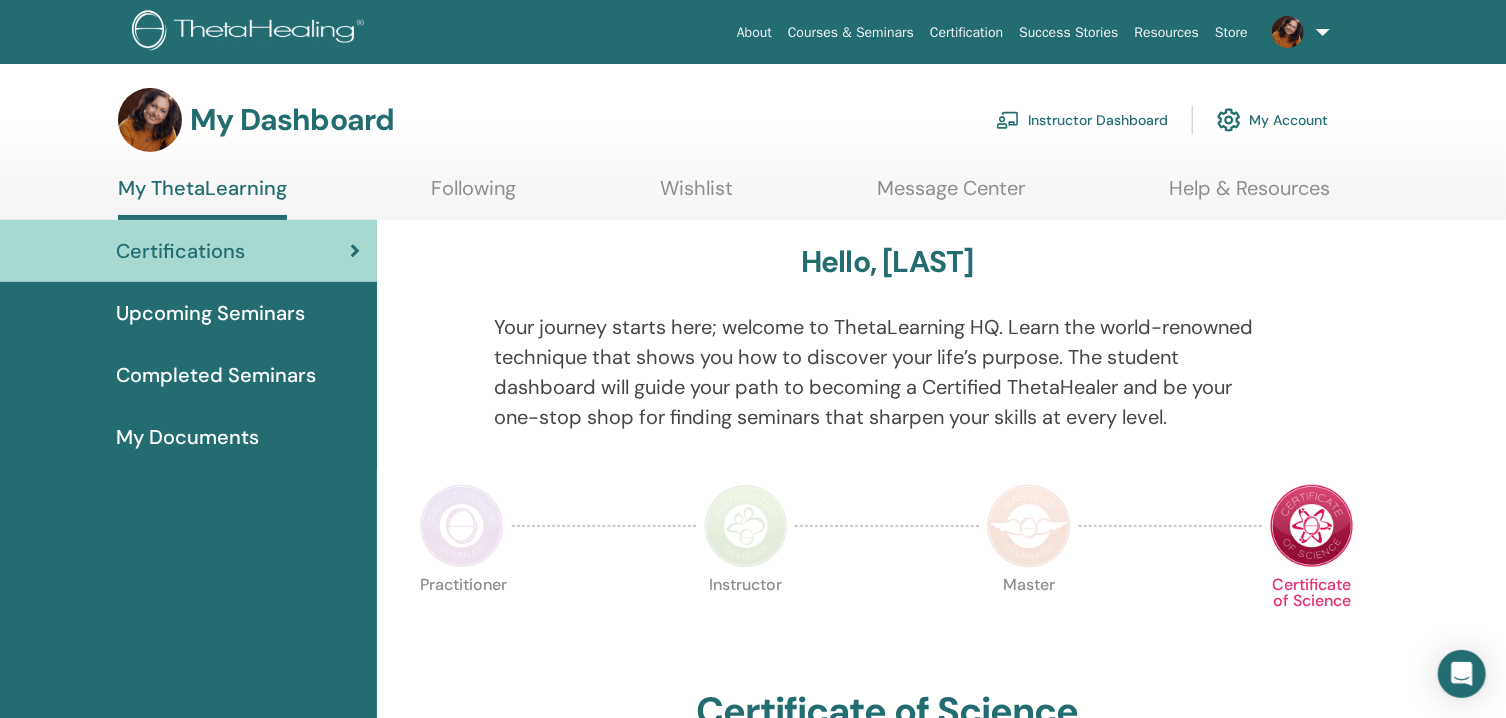 click on "Wishlist" at bounding box center [696, 195] 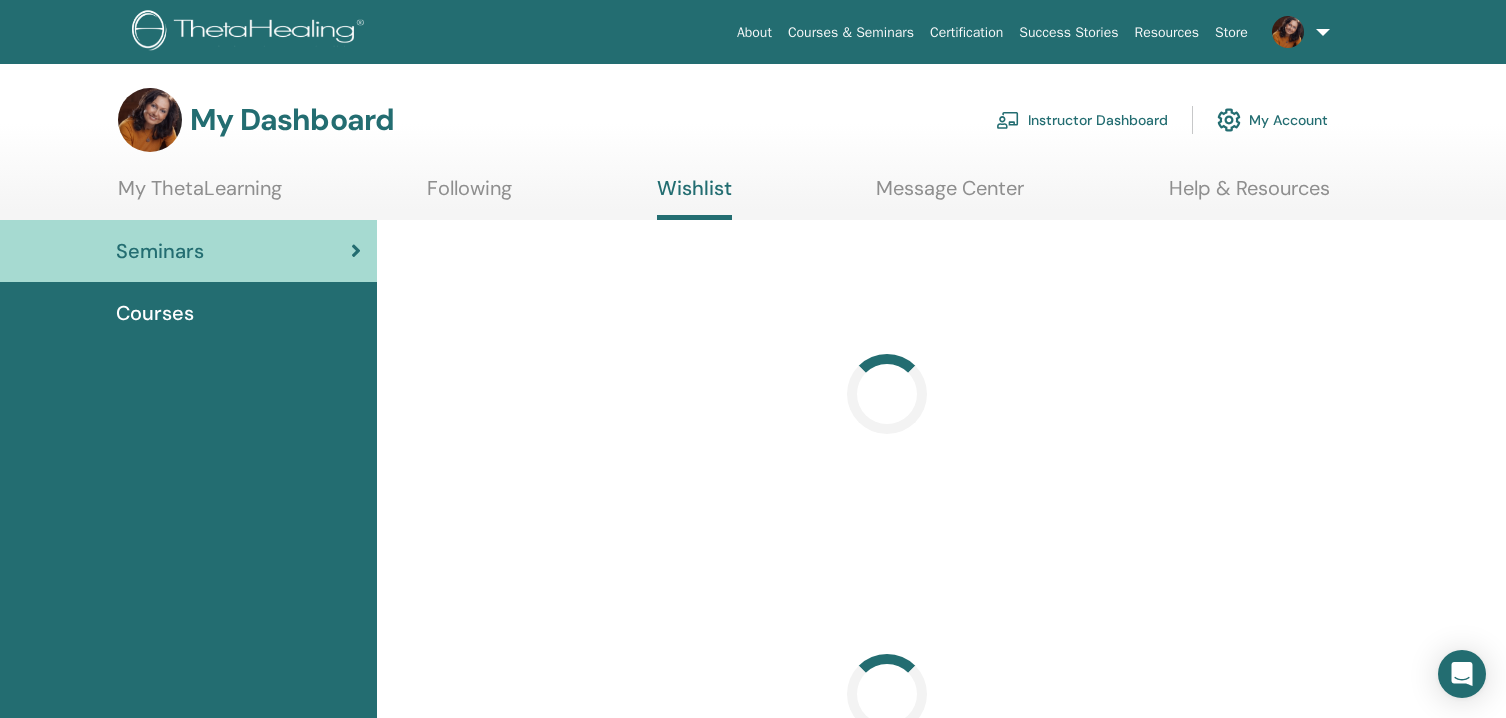 scroll, scrollTop: 0, scrollLeft: 0, axis: both 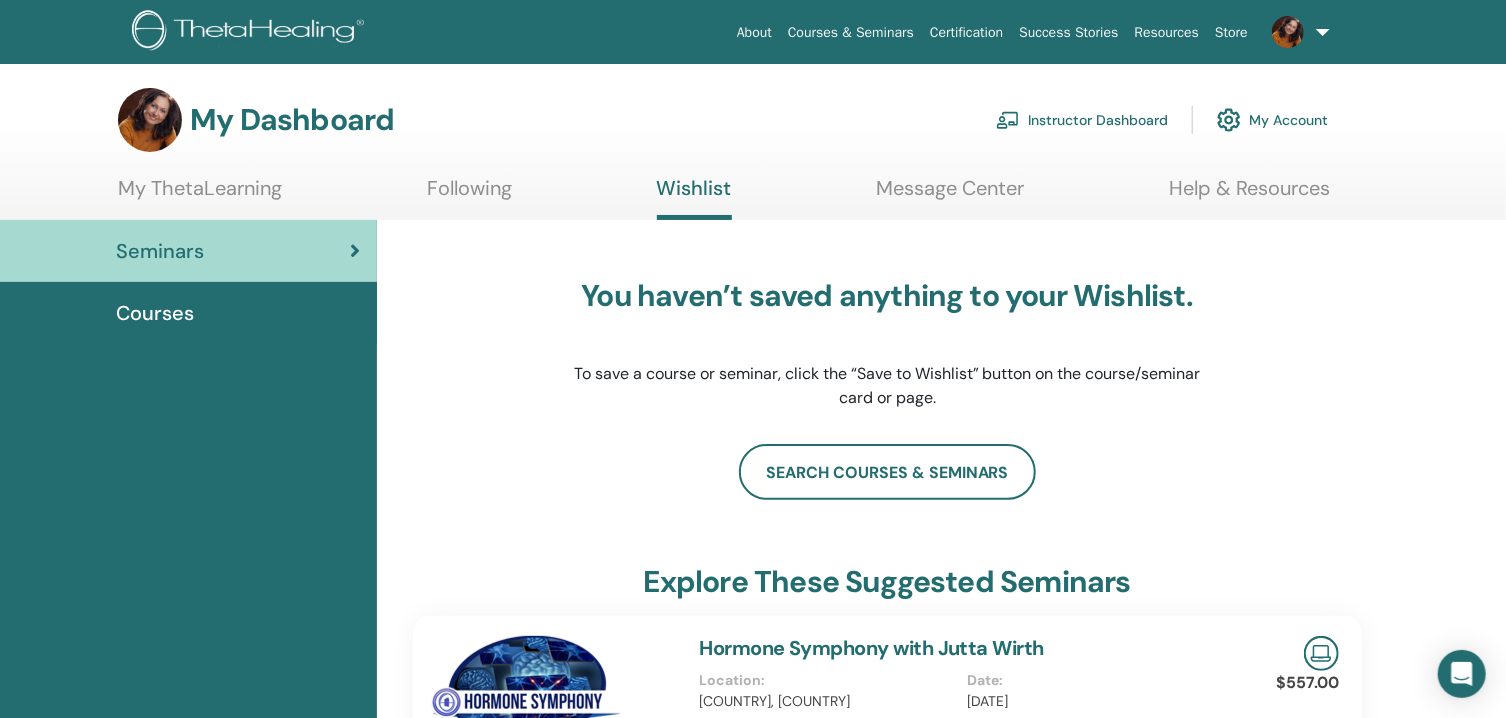 click on "Message Center" at bounding box center (950, 195) 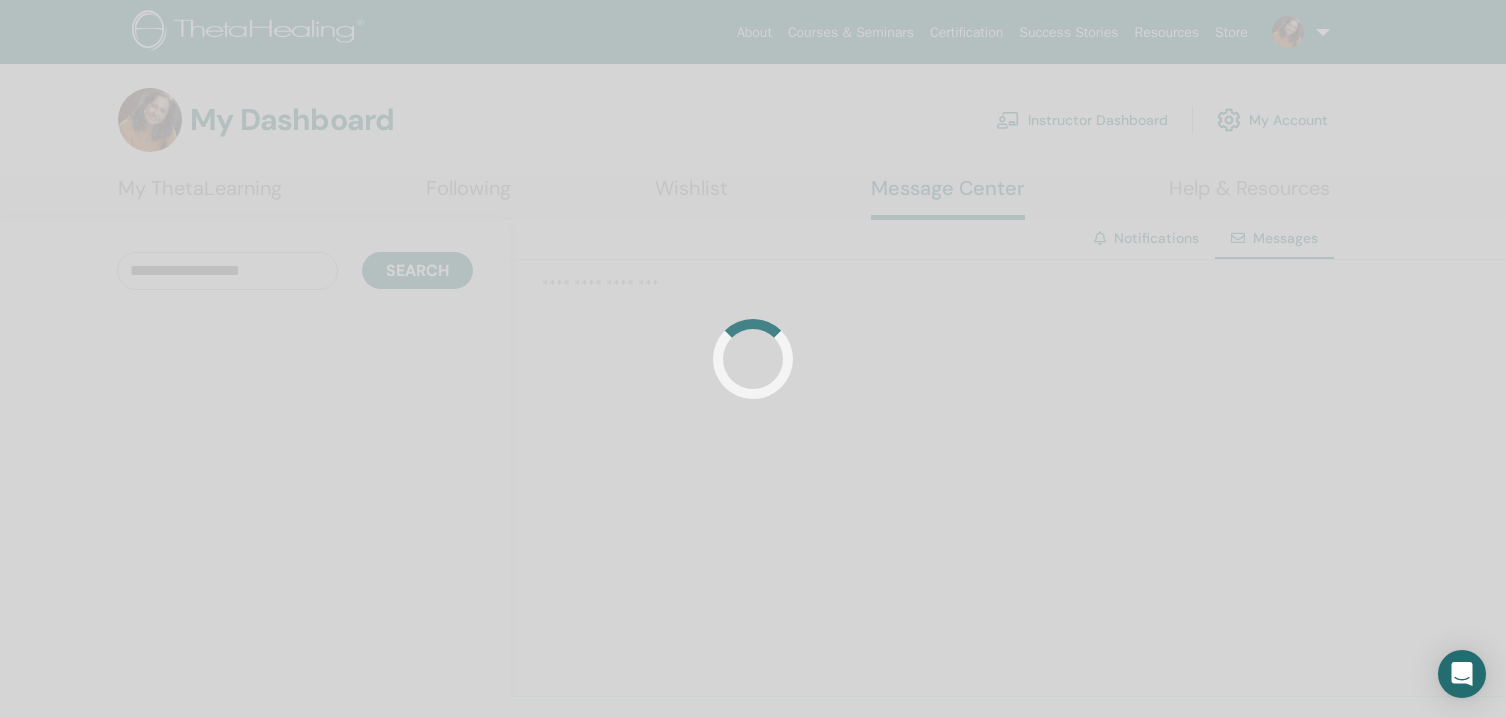 scroll, scrollTop: 0, scrollLeft: 0, axis: both 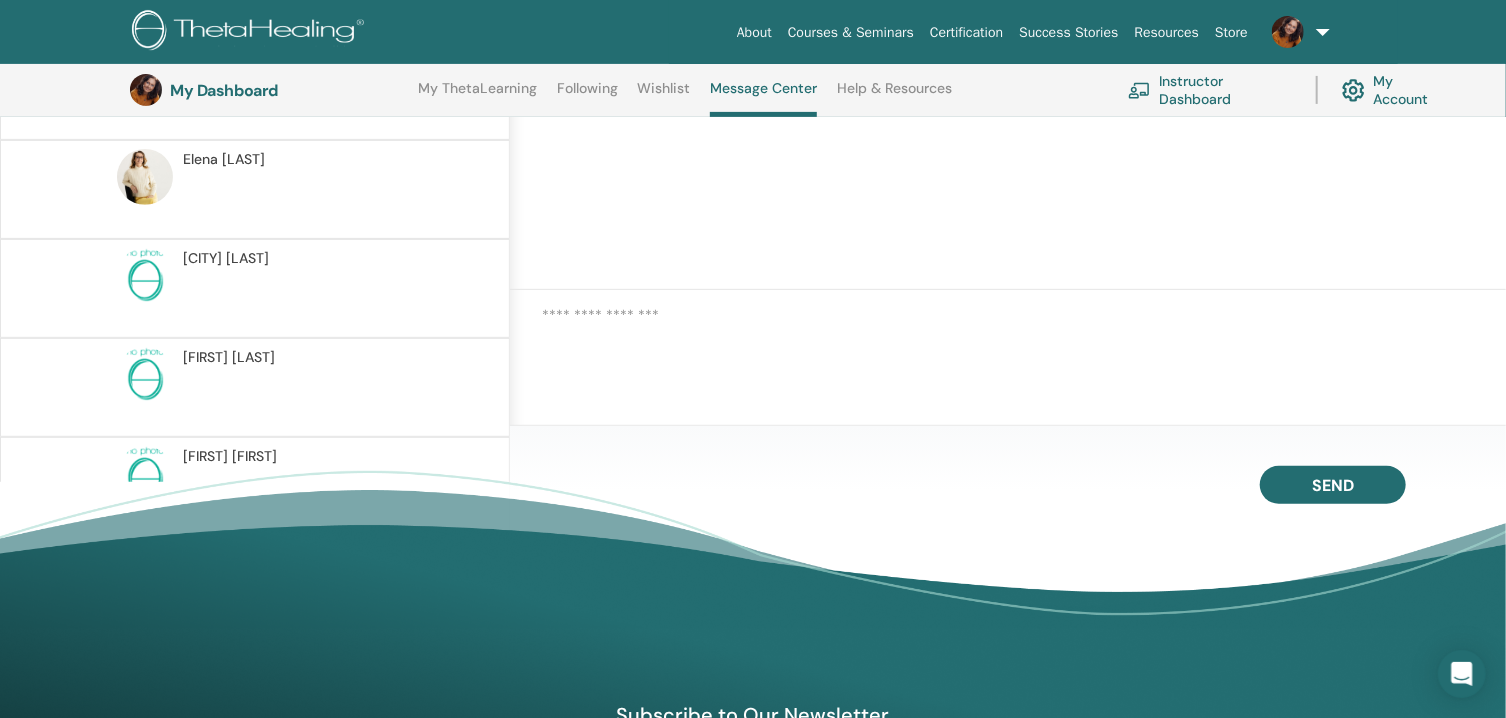 click at bounding box center [145, 177] 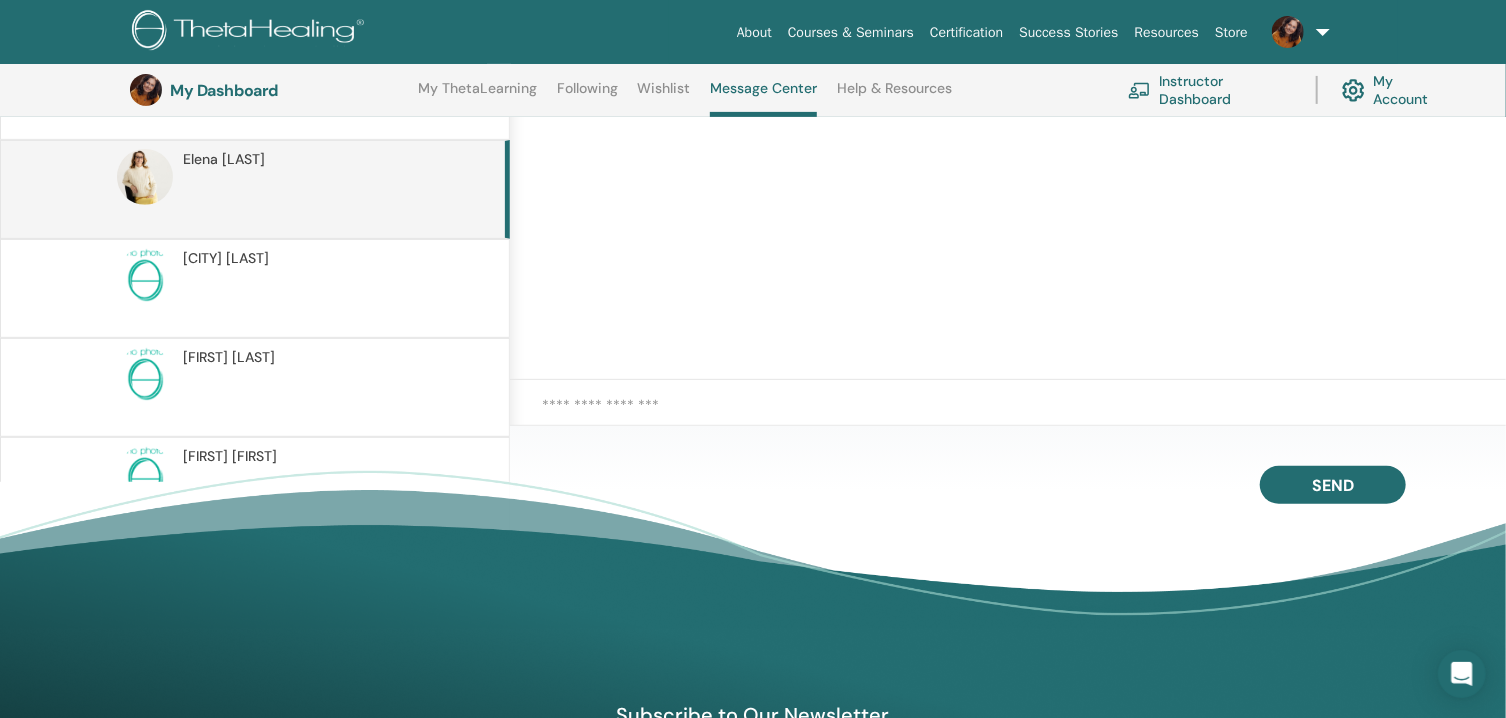 click on "Subscribe to Our Newsletter
Receive regular ThetaHealing updates!
Theta Healing
What is ThetaHealing" at bounding box center (753, 802) 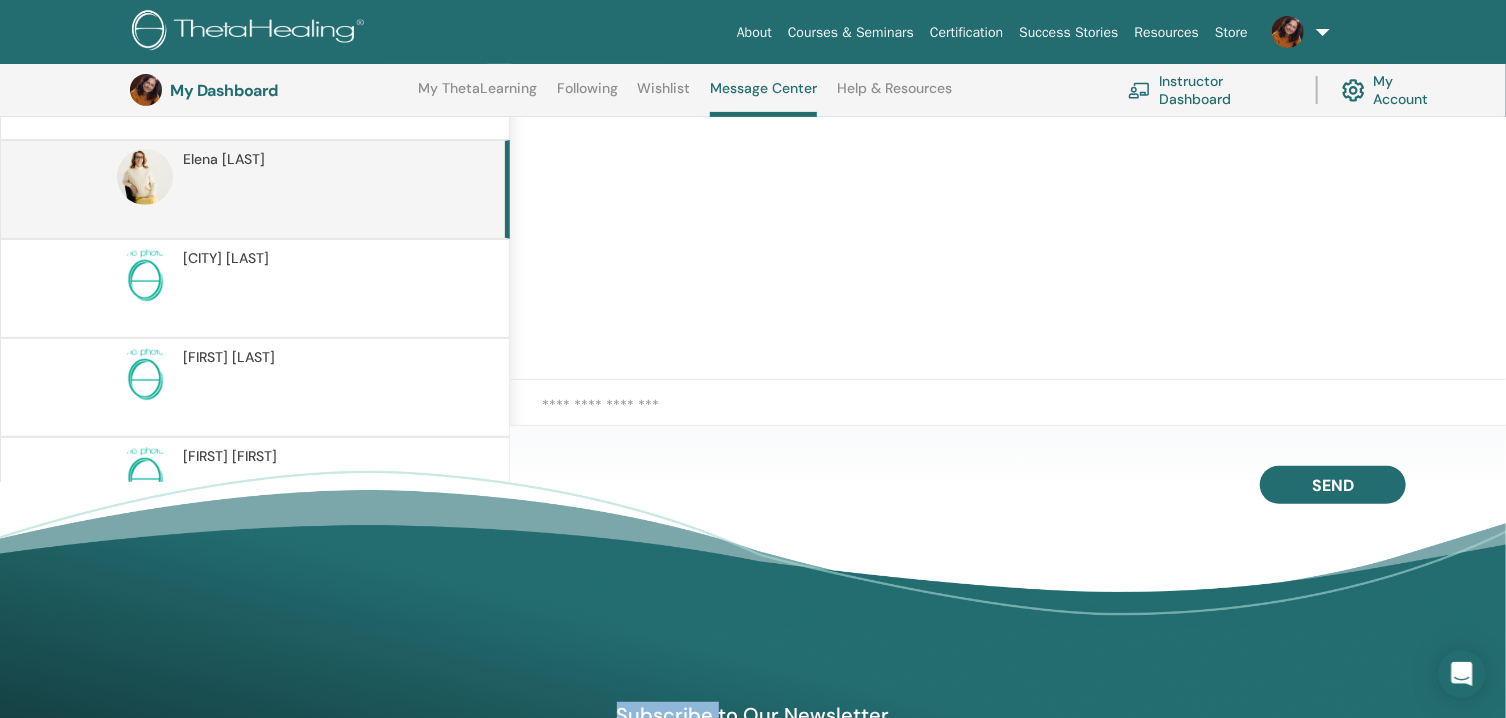 click on "Subscribe to Our Newsletter
Receive regular ThetaHealing updates!
Theta Healing
What is ThetaHealing" at bounding box center [753, 802] 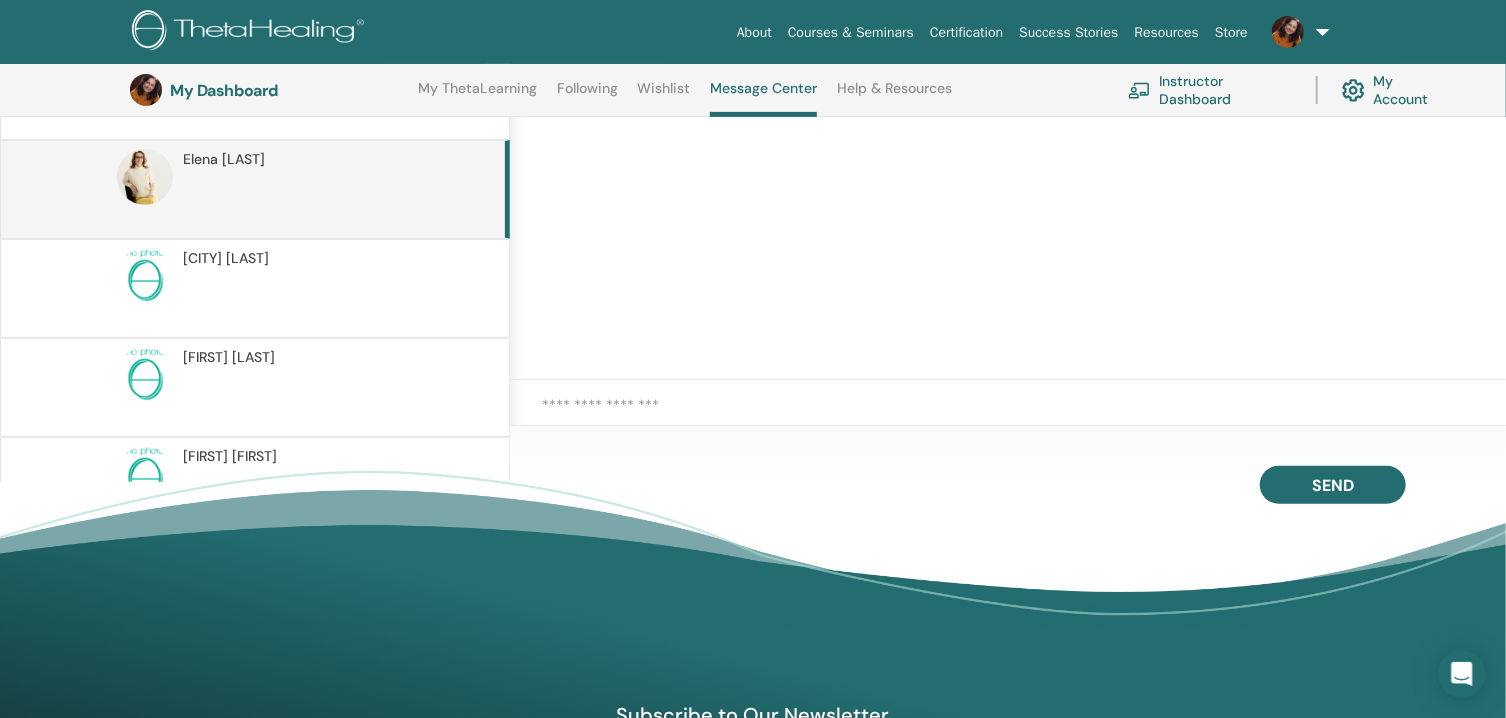 click on "Subscribe to Our Newsletter
Receive regular ThetaHealing updates!
Theta Healing
What is ThetaHealing" at bounding box center (753, 802) 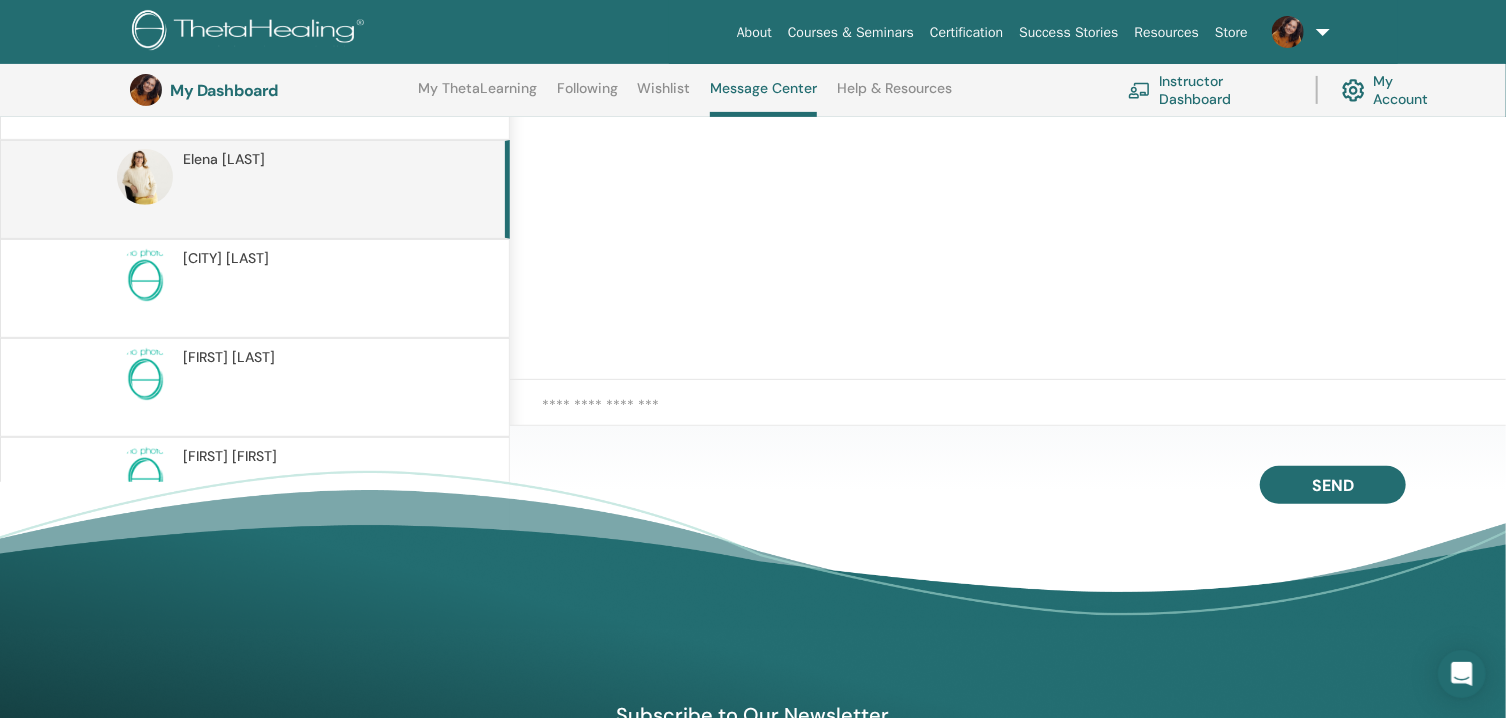 scroll, scrollTop: 781, scrollLeft: 0, axis: vertical 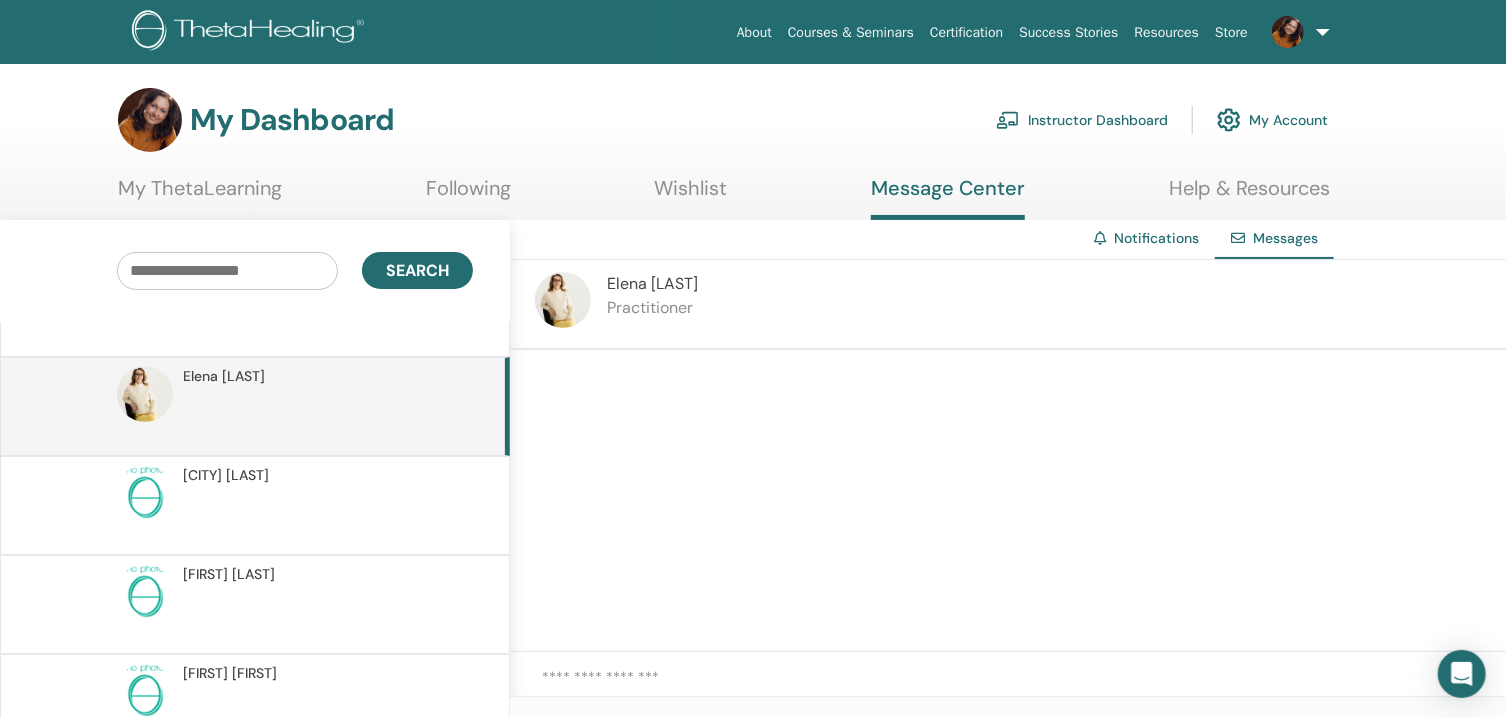 click on "Help & Resources" at bounding box center (1249, 195) 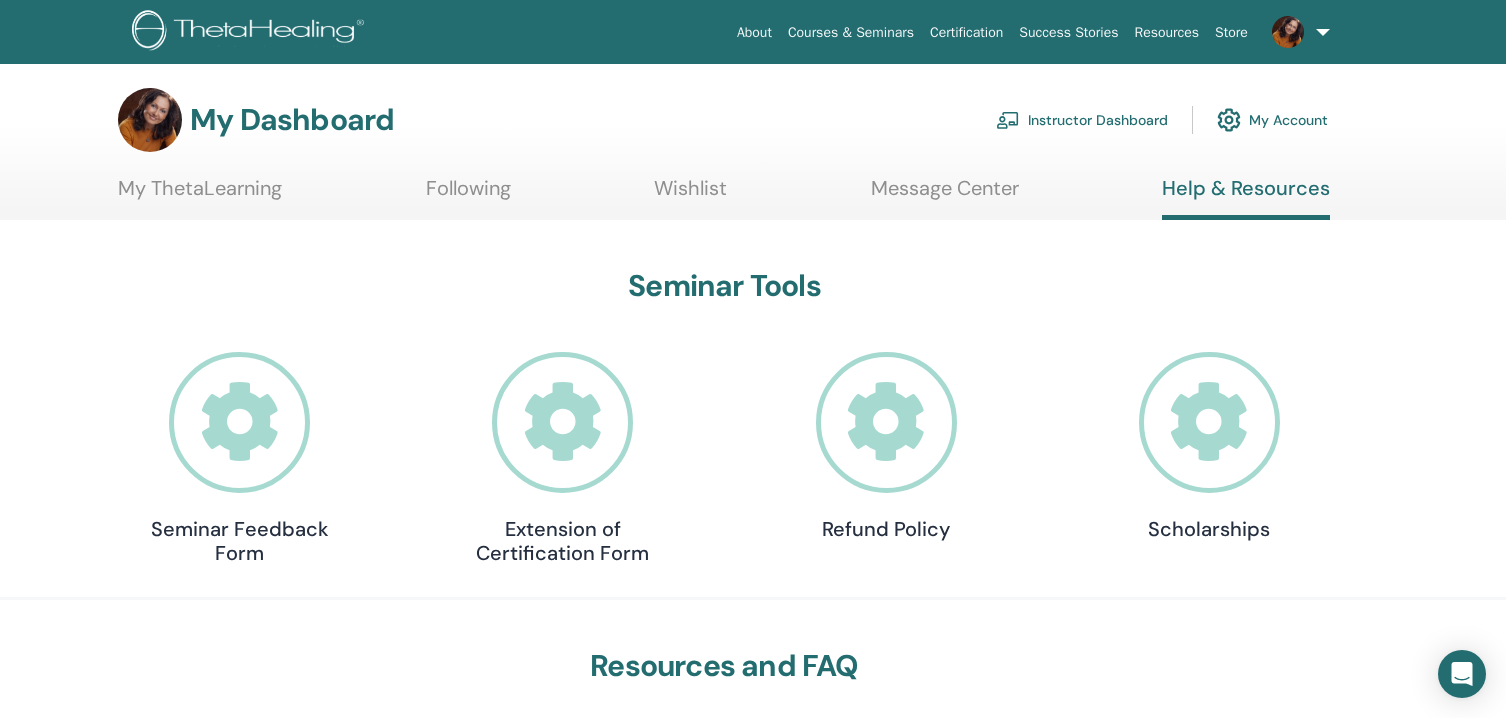 scroll, scrollTop: 0, scrollLeft: 0, axis: both 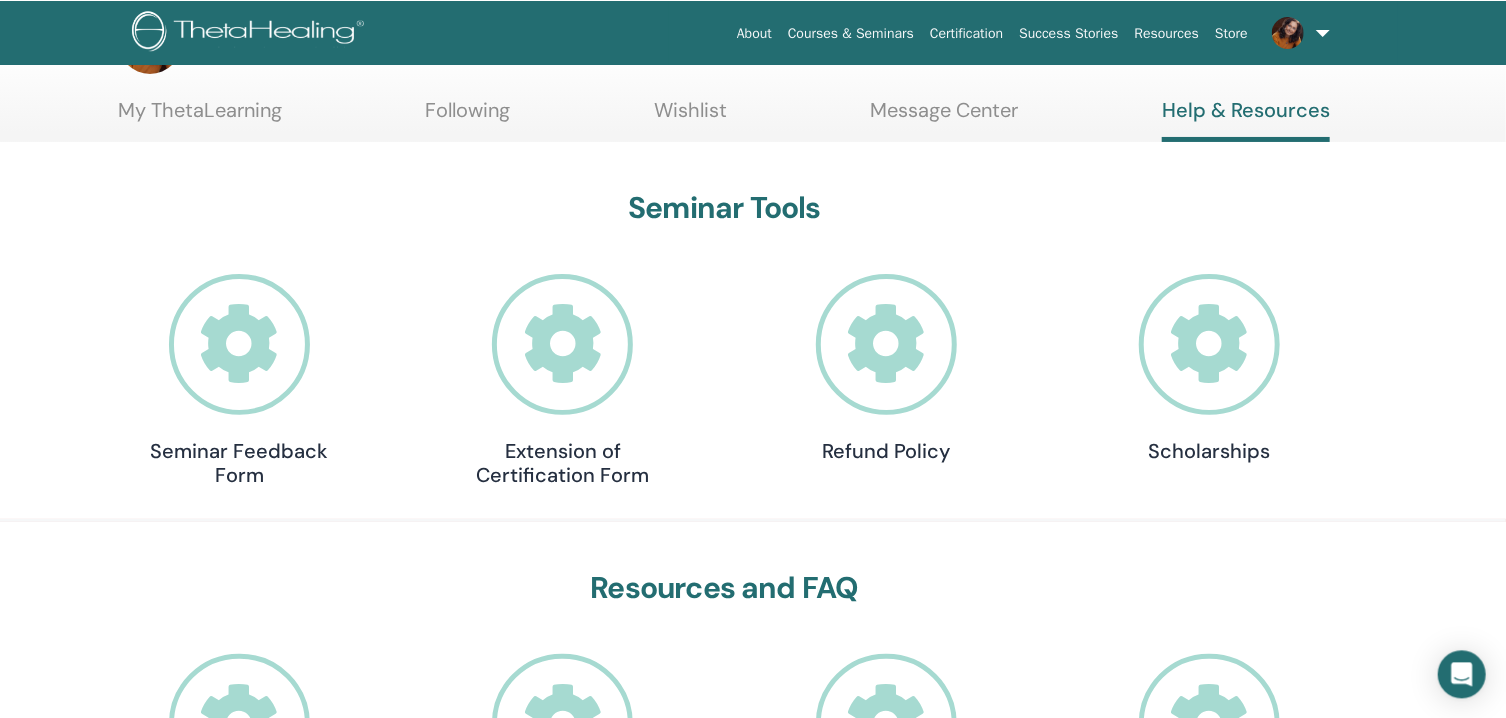click on "My ThetaLearning" at bounding box center (200, 116) 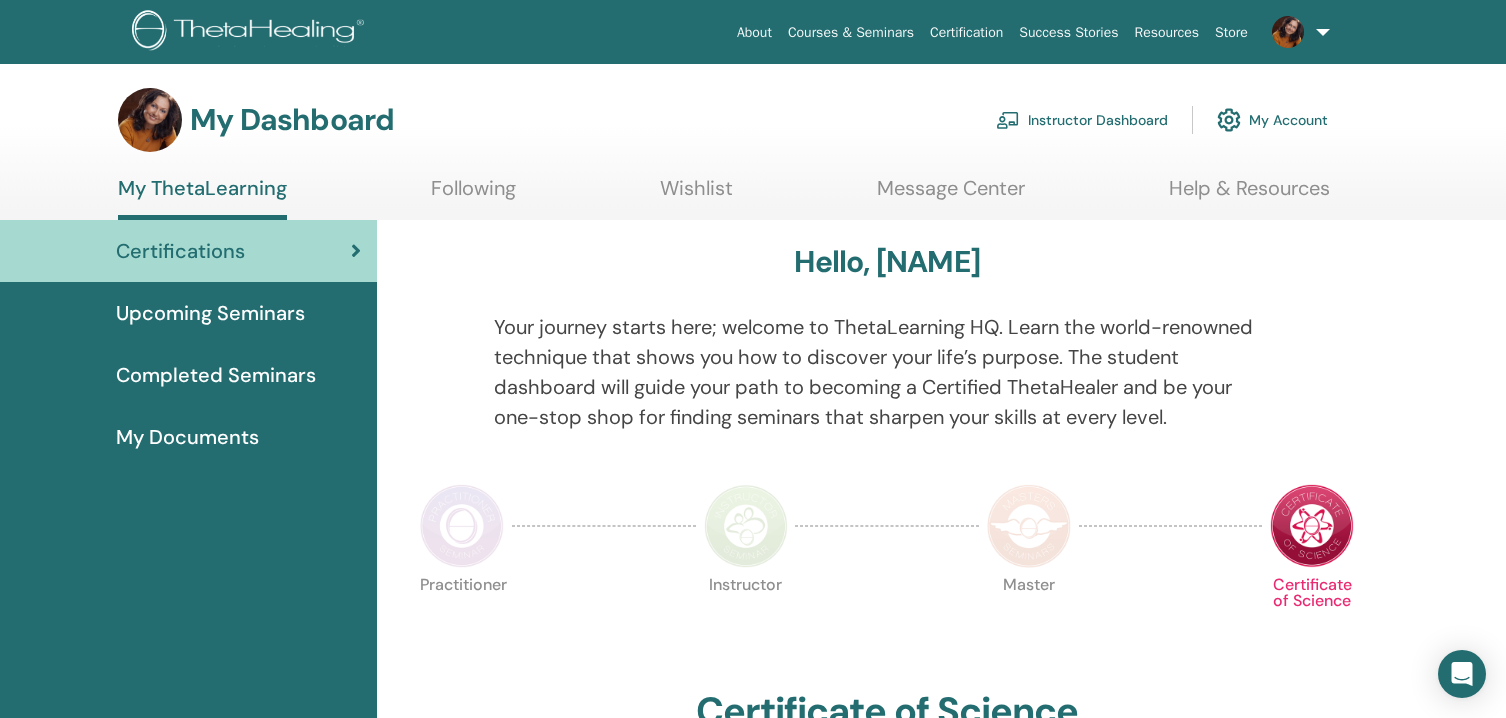 scroll, scrollTop: 0, scrollLeft: 0, axis: both 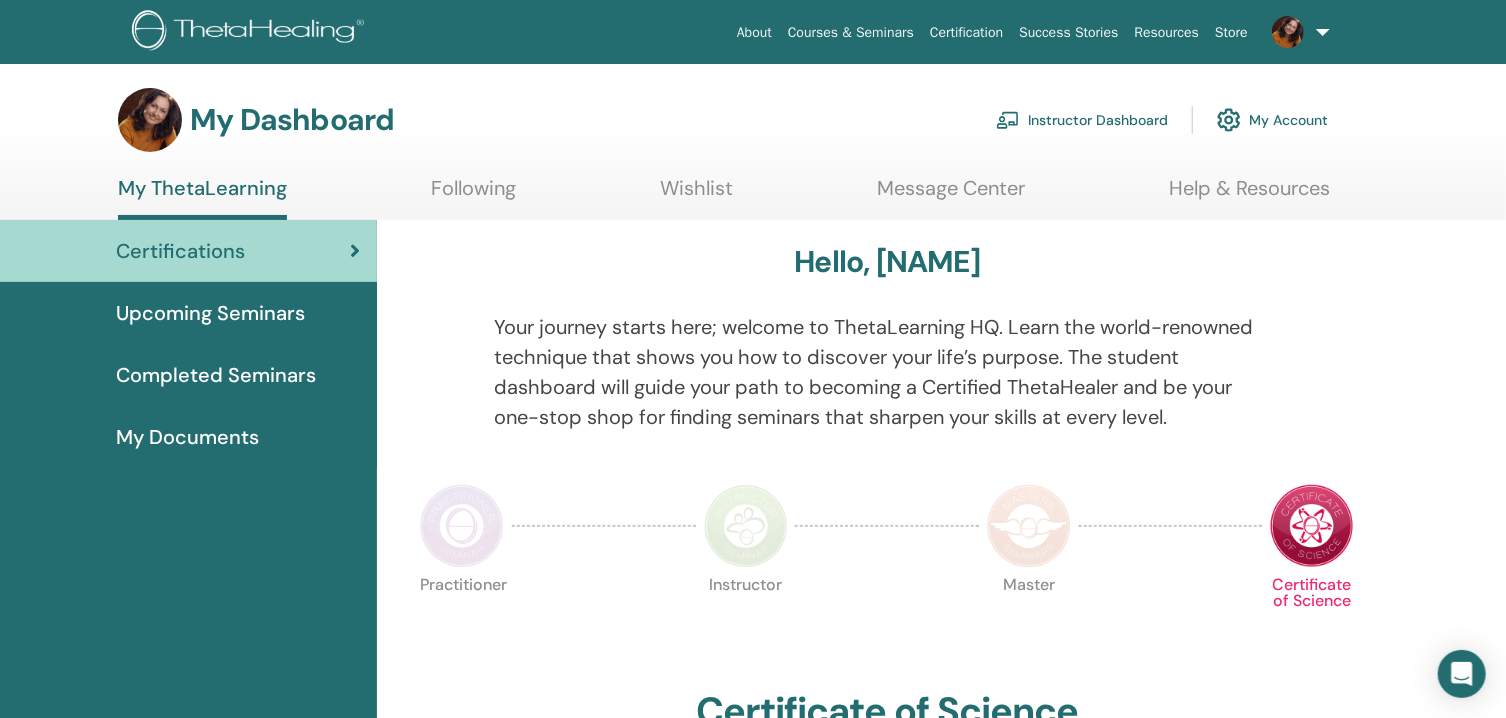 click on "My Account" at bounding box center [1272, 120] 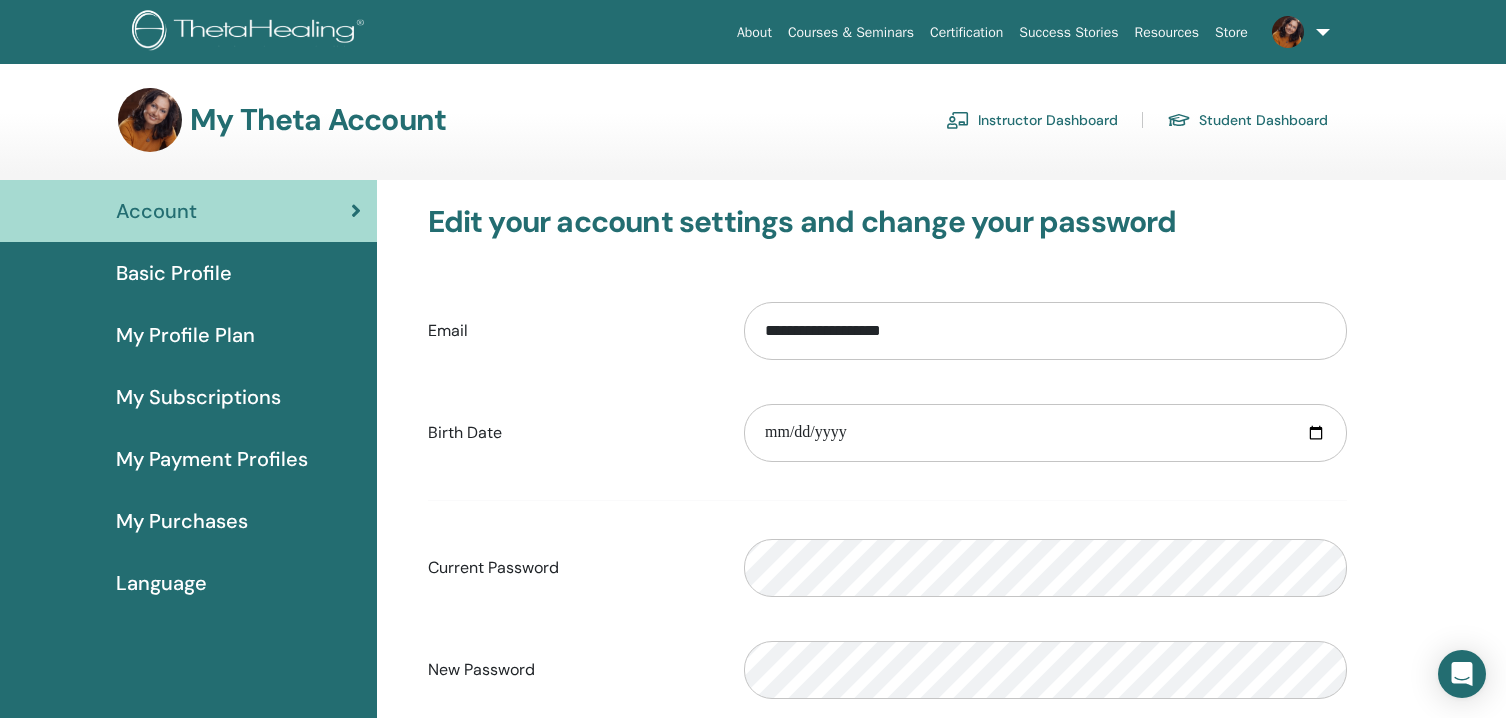 scroll, scrollTop: 0, scrollLeft: 0, axis: both 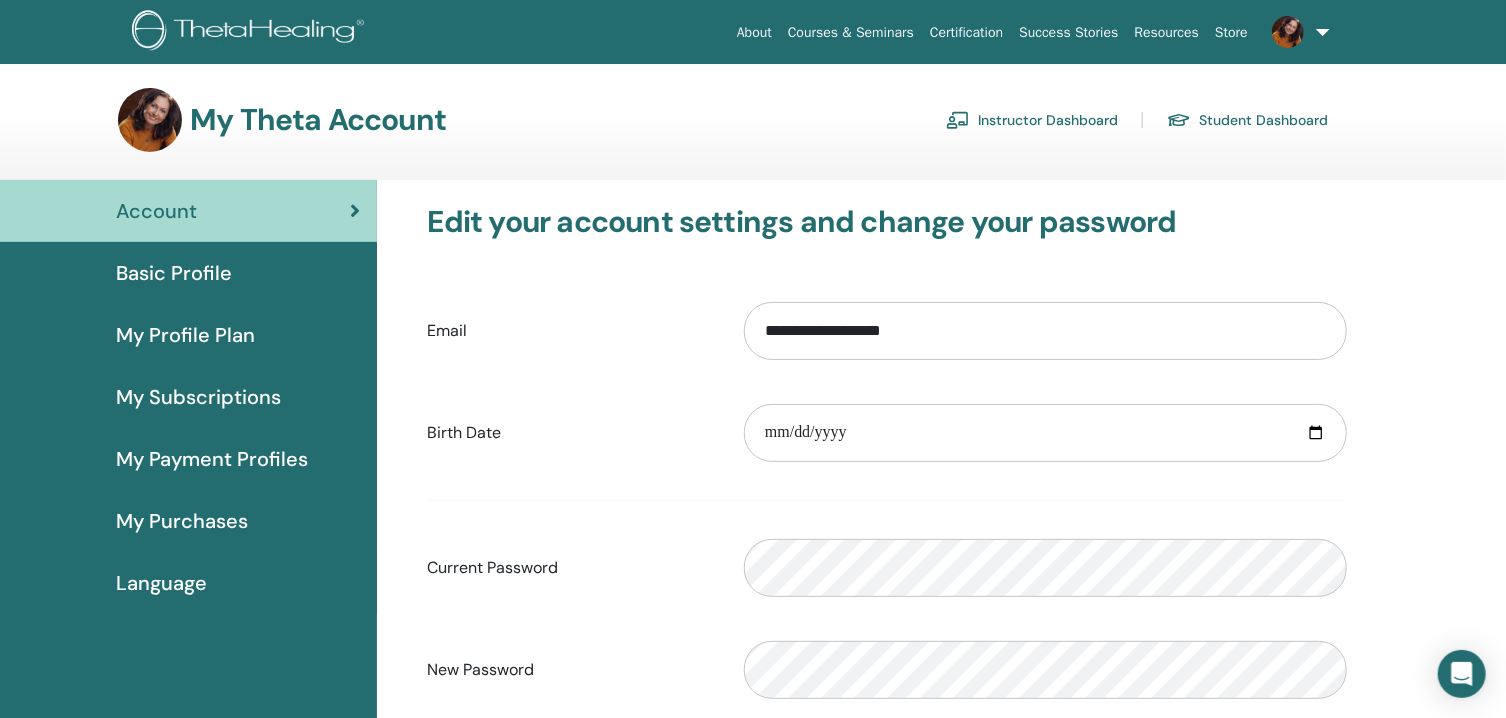 click on "My Profile Plan" at bounding box center (185, 335) 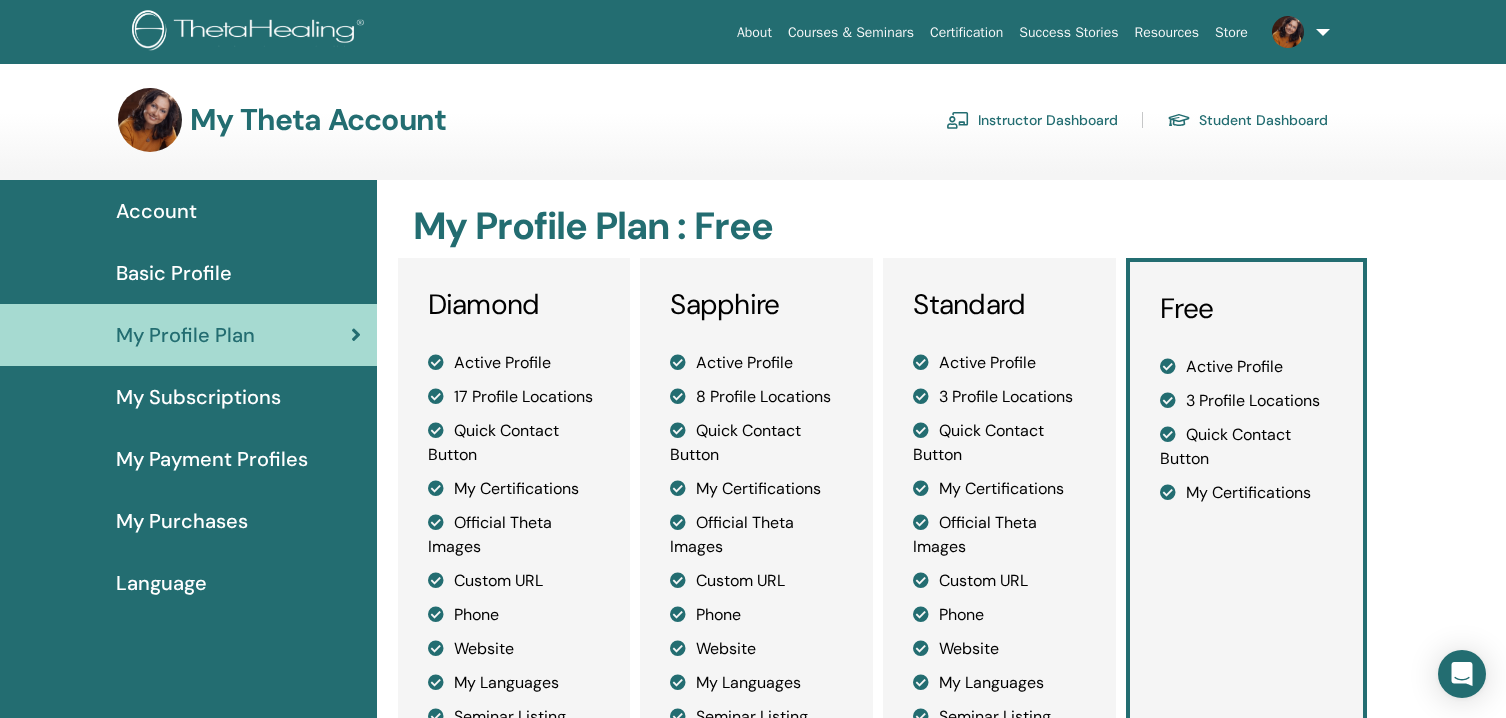scroll, scrollTop: 0, scrollLeft: 0, axis: both 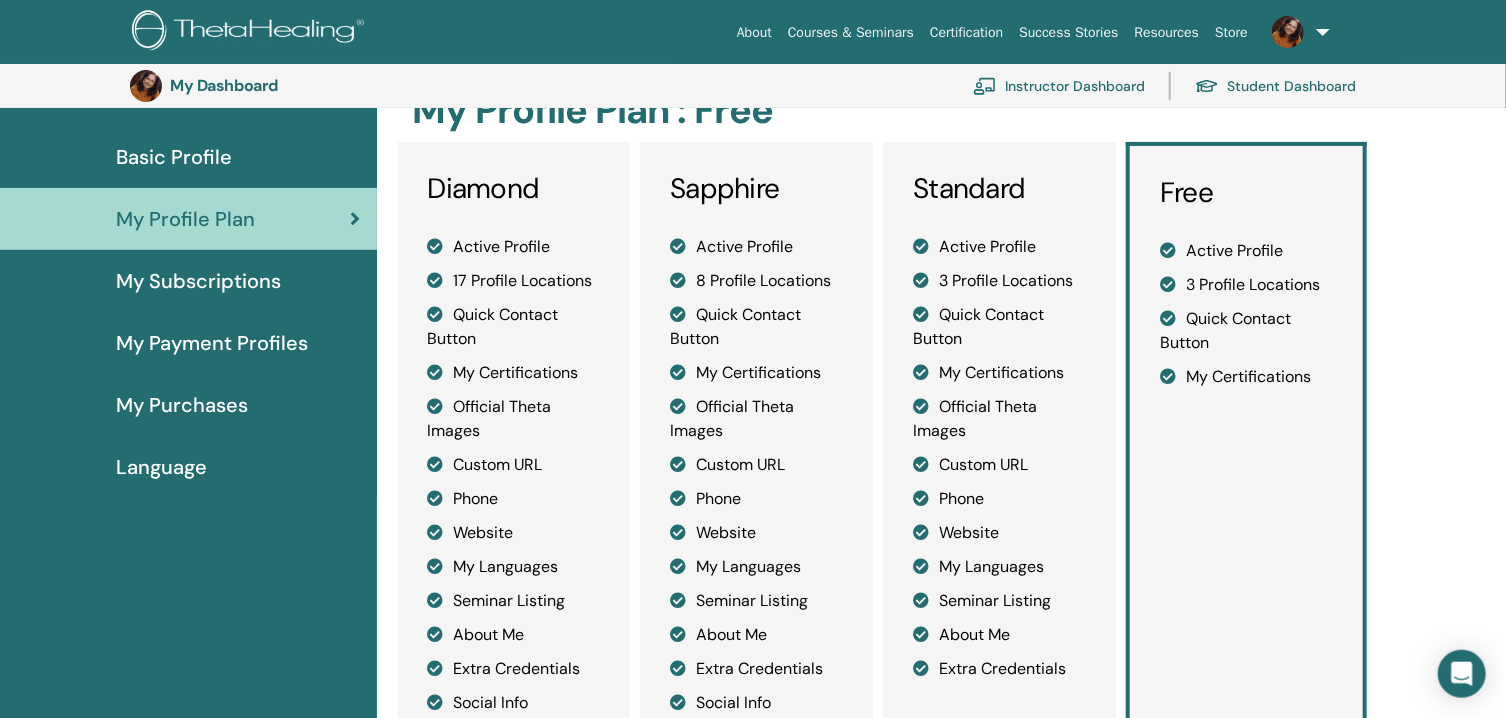 click on "My Subscriptions" at bounding box center (198, 281) 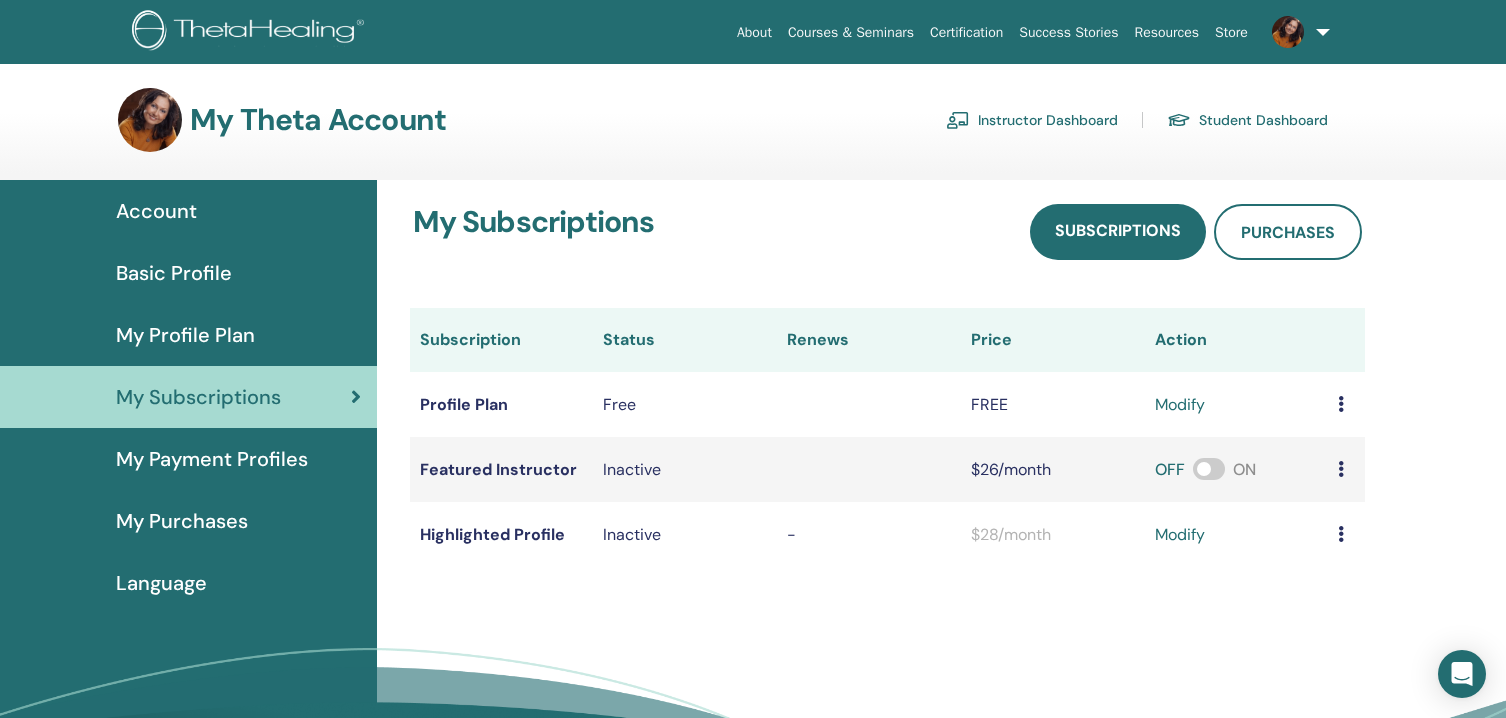 scroll, scrollTop: 0, scrollLeft: 0, axis: both 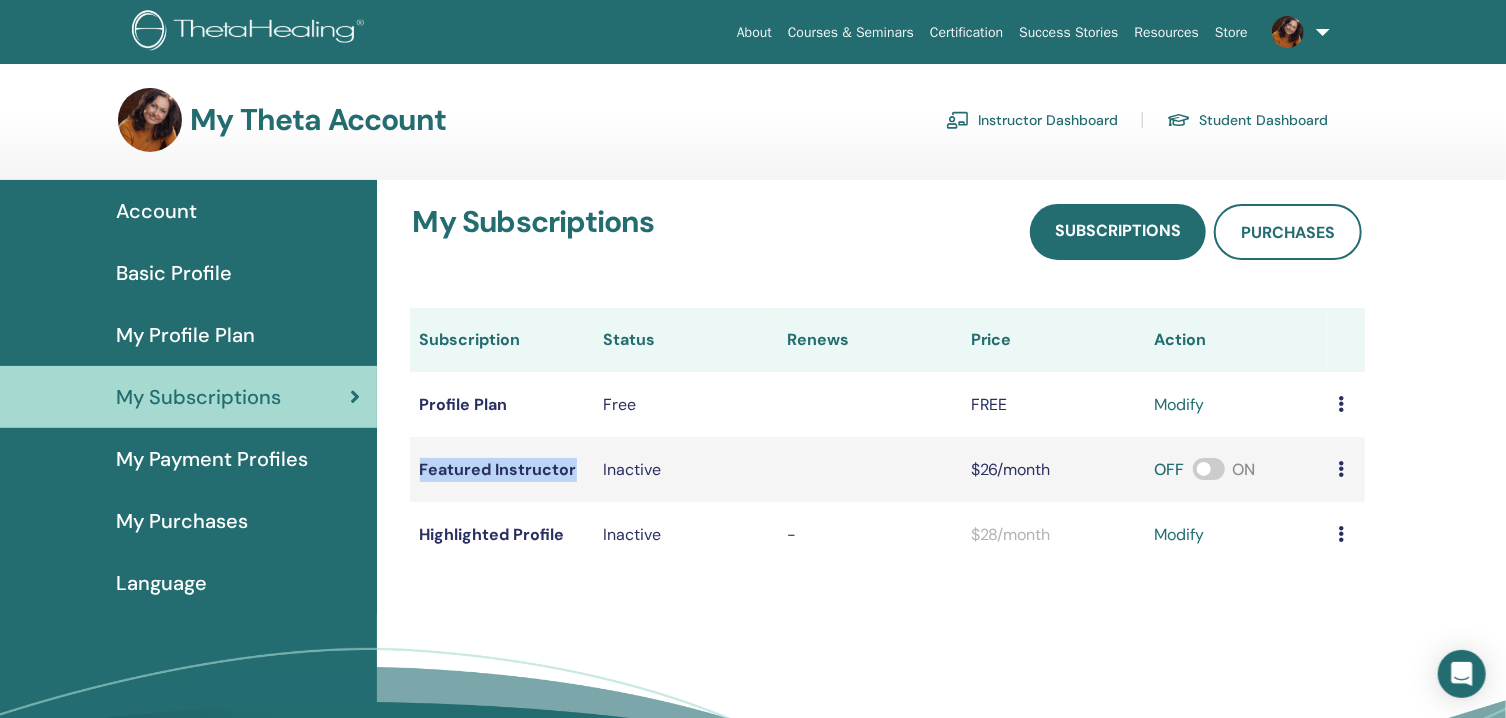 drag, startPoint x: 418, startPoint y: 460, endPoint x: 591, endPoint y: 485, distance: 174.79703 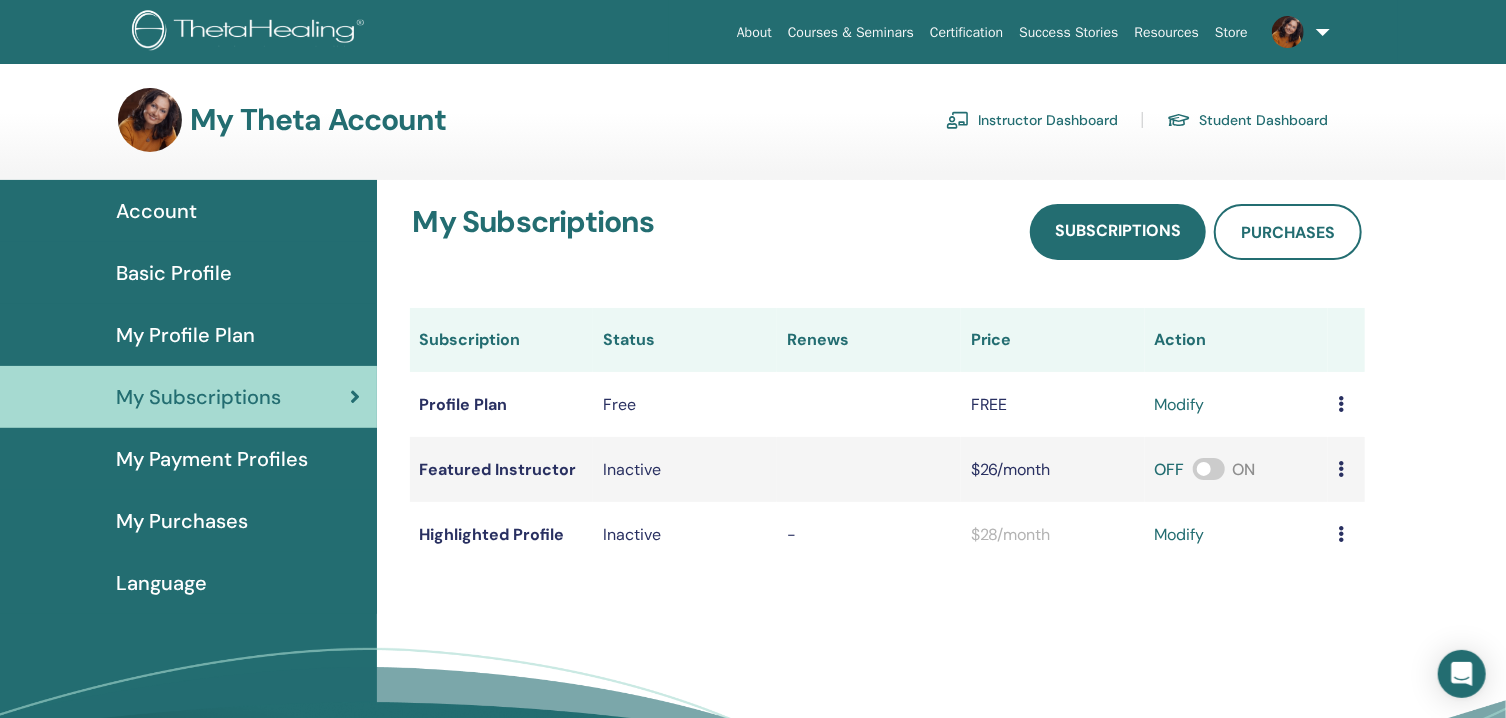 click on "My Subscriptions Subscriptions Purchases Subscription Status Renews Price Action Profile Plan Free FREE modify Featured Instructor Inactive $26/month OFF ON Highlighted Profile Inactive - $28/month modify" at bounding box center [888, 385] 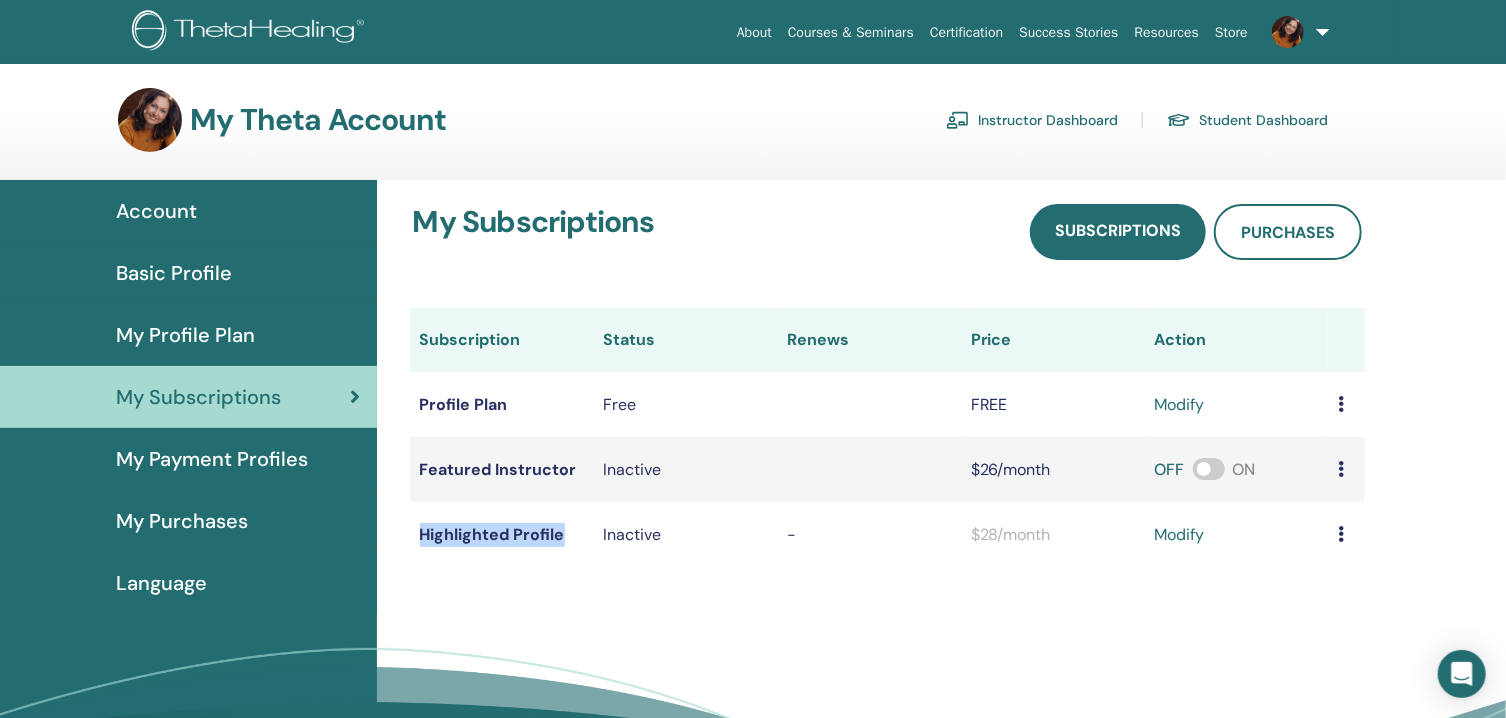 drag, startPoint x: 419, startPoint y: 521, endPoint x: 572, endPoint y: 543, distance: 154.57361 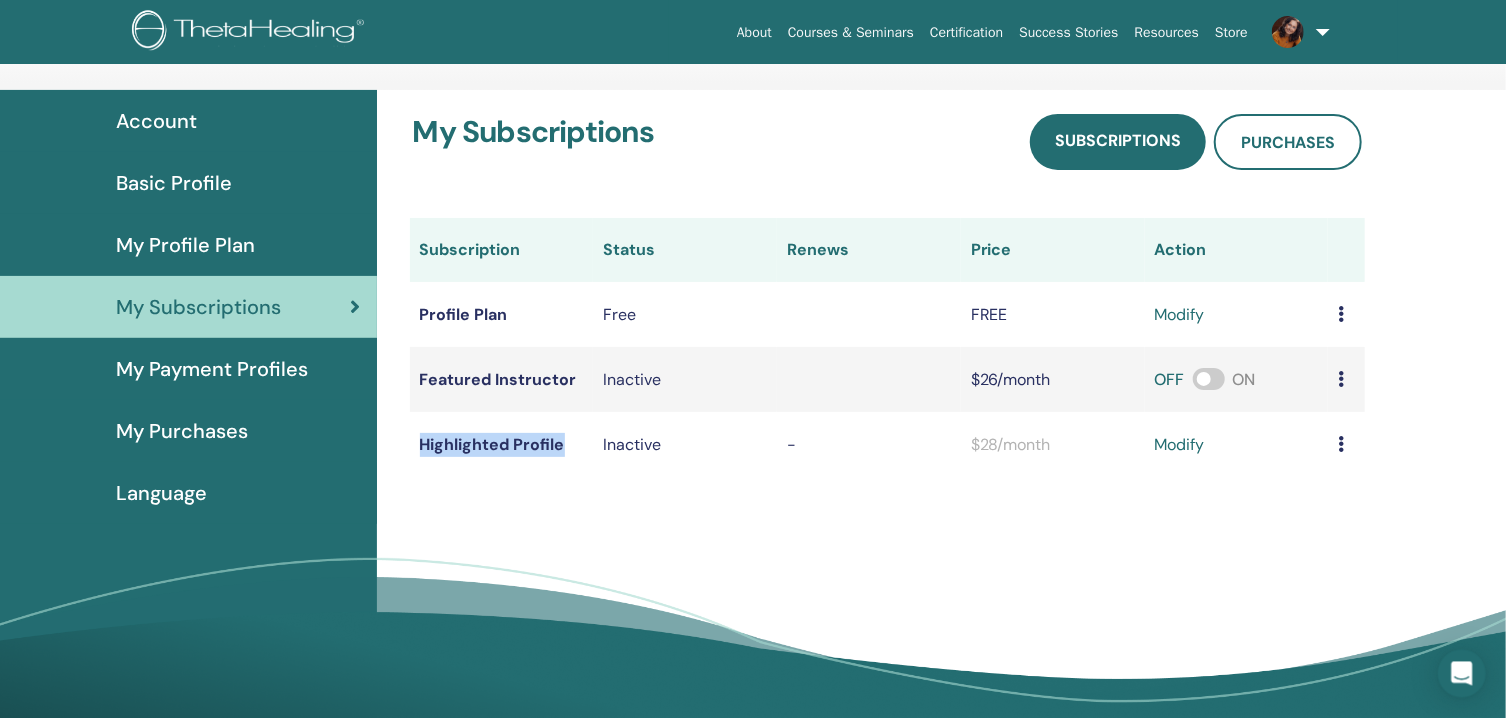 scroll, scrollTop: 87, scrollLeft: 0, axis: vertical 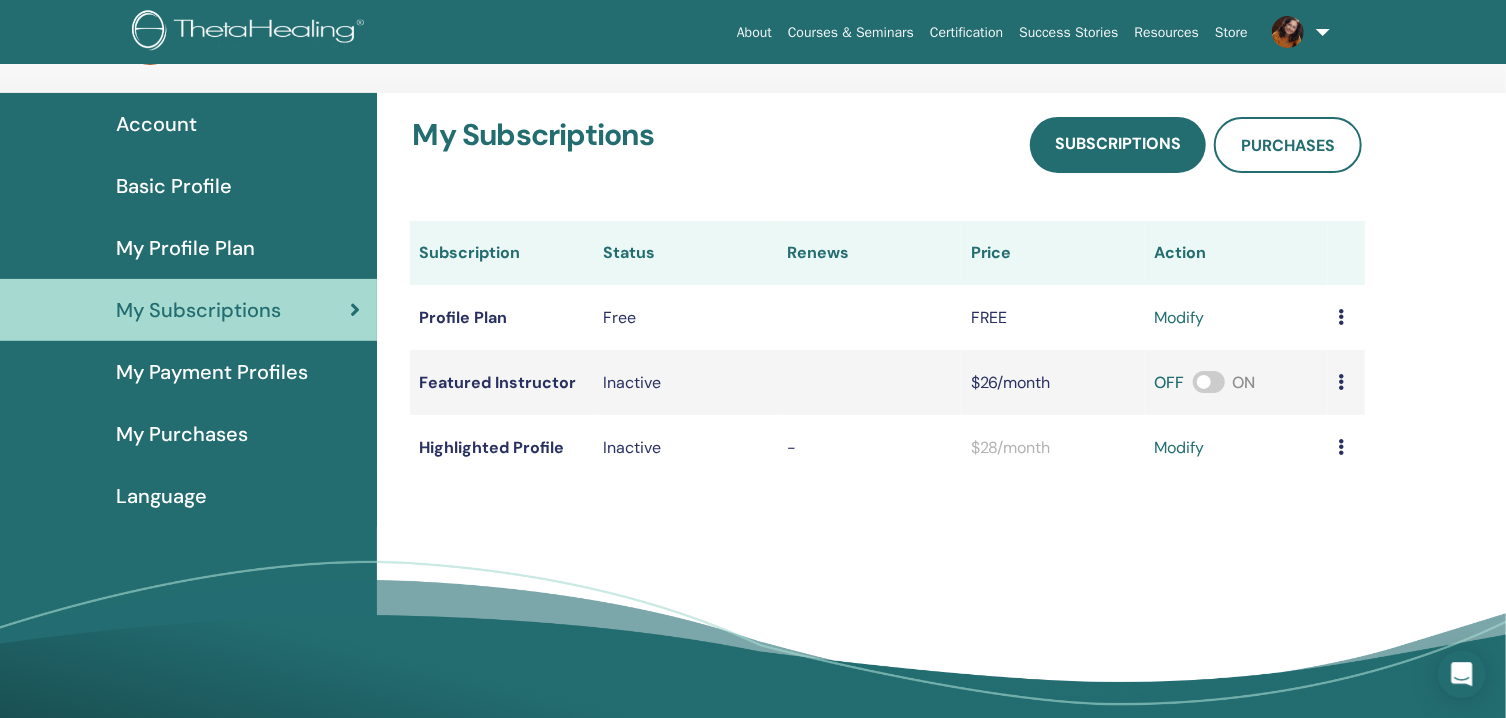click on "My Subscriptions Subscriptions Purchases Subscription Status Renews Price Action Profile Plan Free FREE modify Featured Instructor Inactive $26/month OFF ON Highlighted Profile Inactive - $28/month modify" at bounding box center [942, 427] 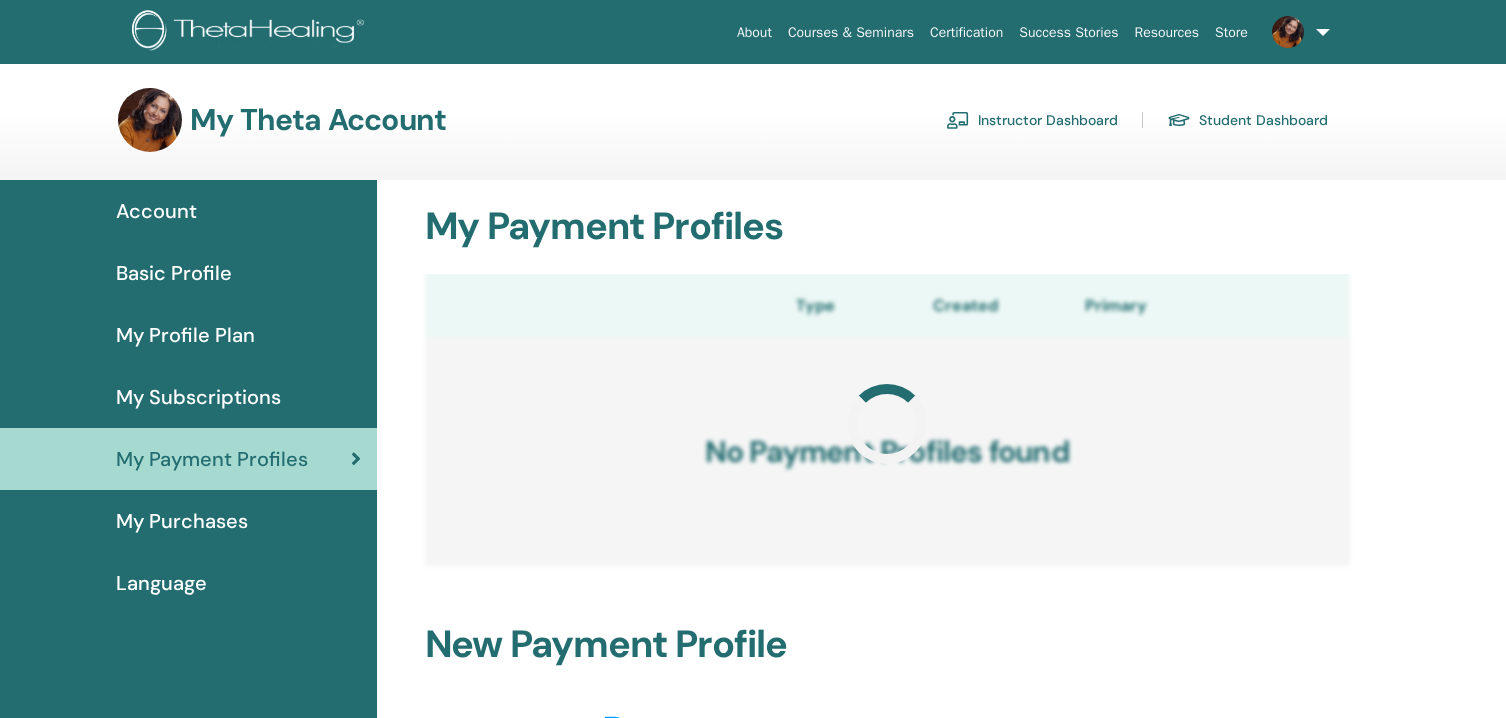 scroll, scrollTop: 0, scrollLeft: 0, axis: both 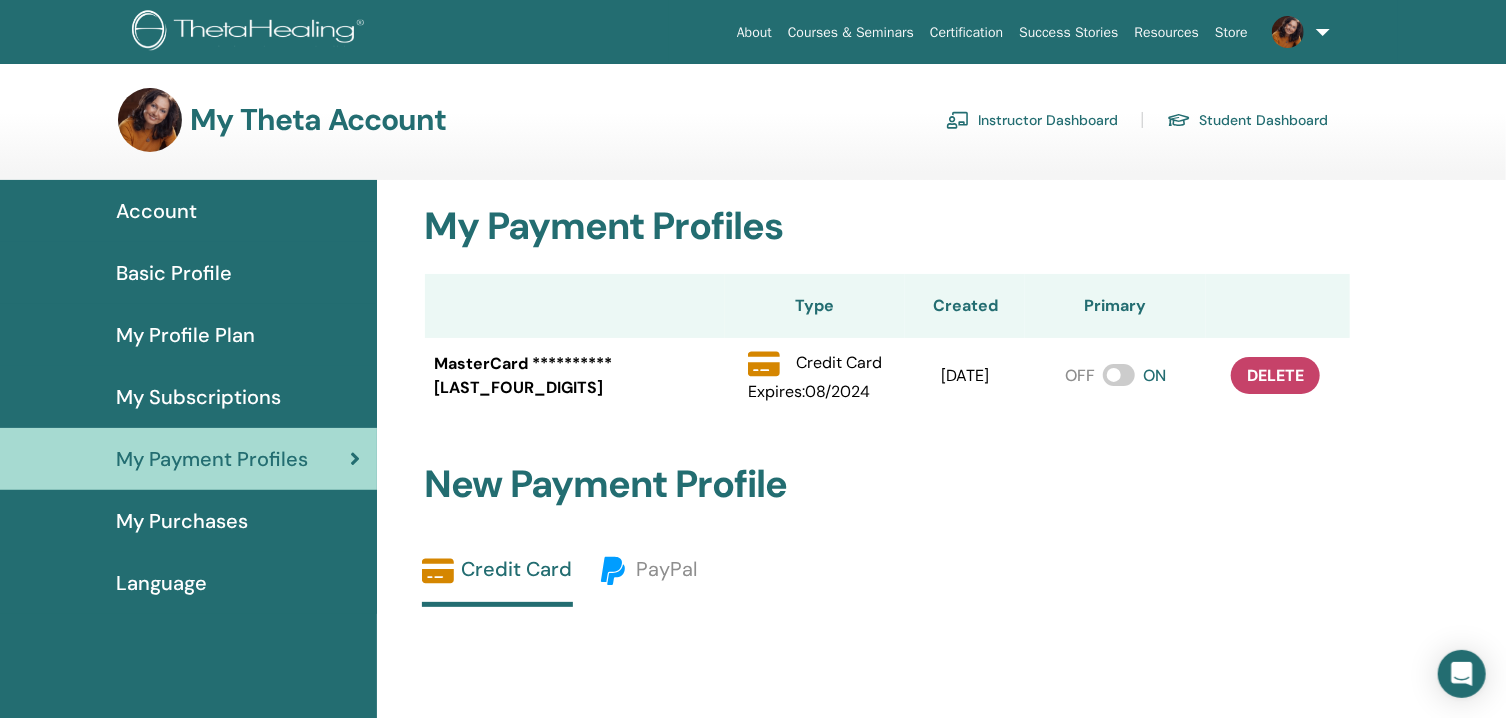 click on "My Purchases" at bounding box center (182, 521) 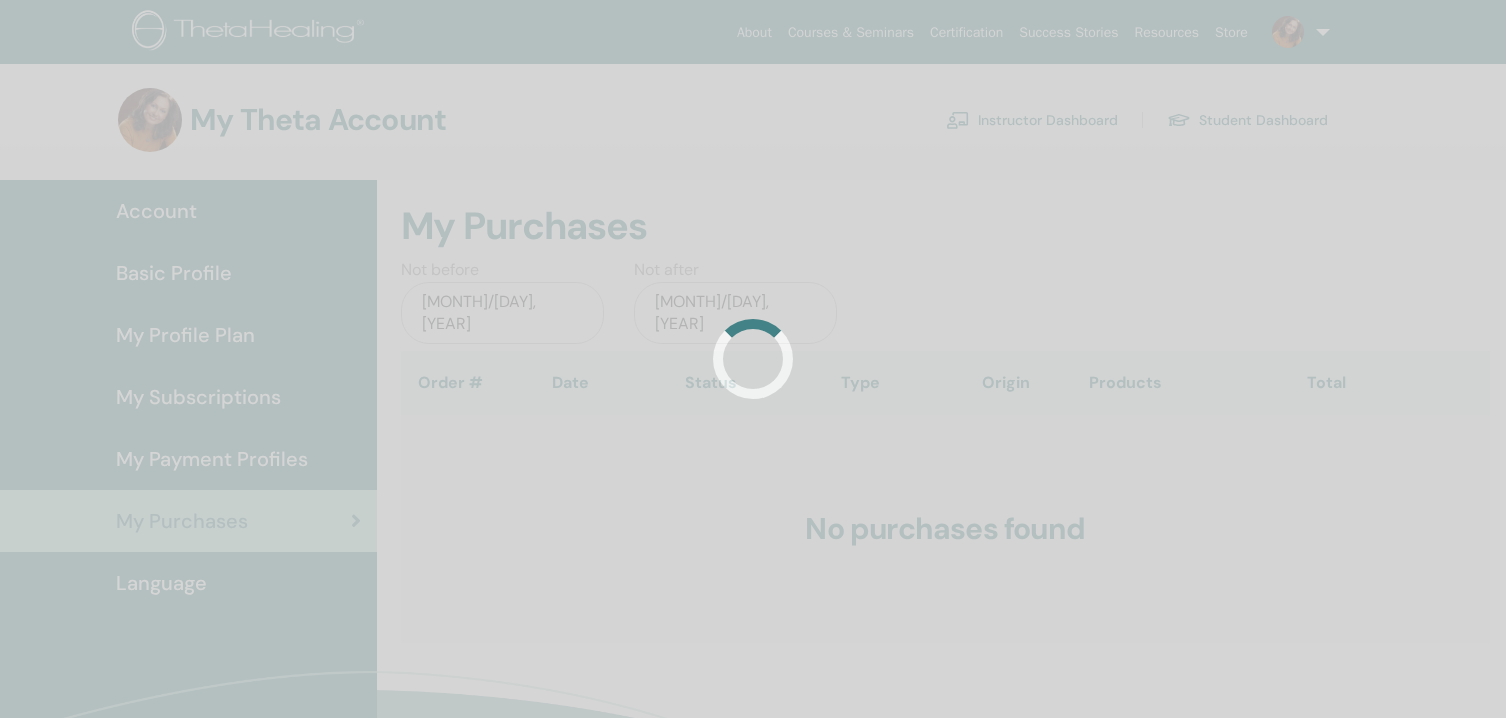 scroll, scrollTop: 0, scrollLeft: 0, axis: both 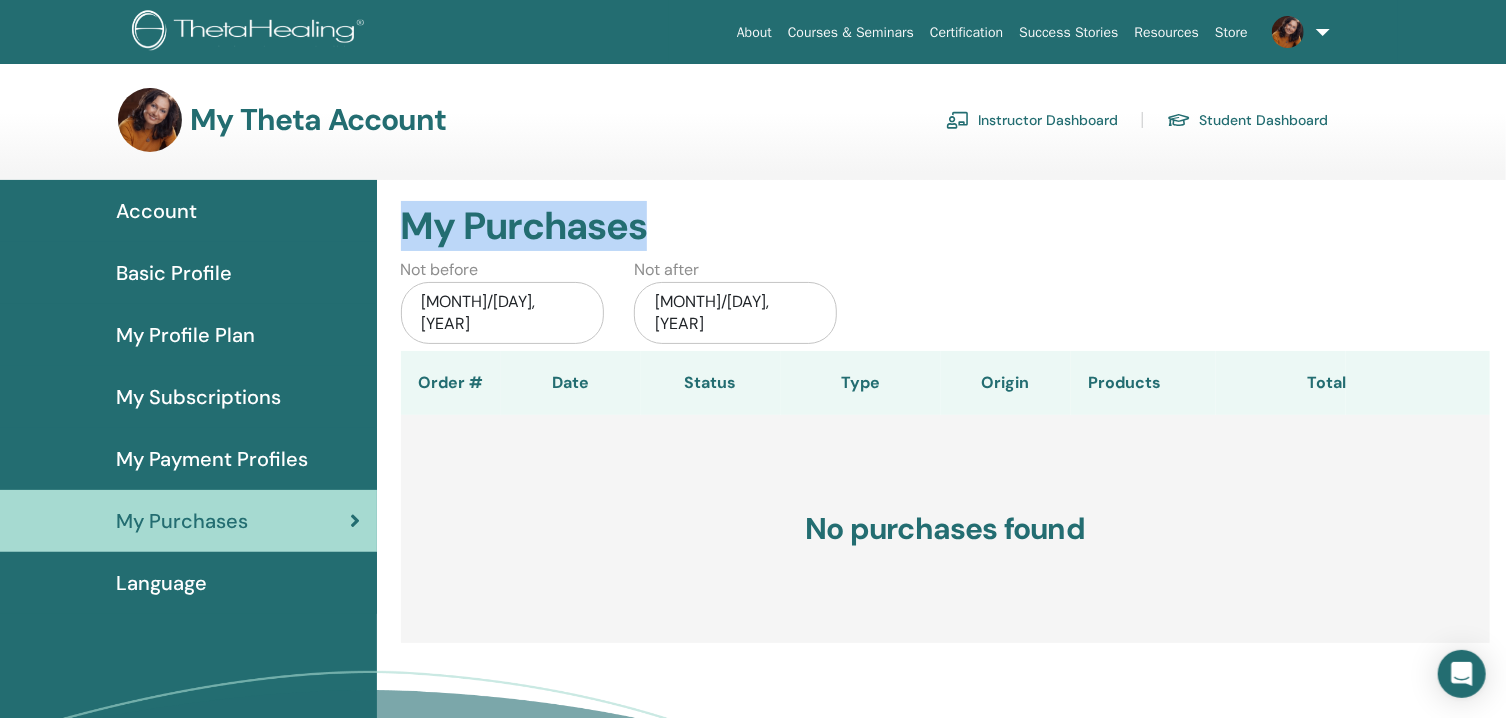 drag, startPoint x: 392, startPoint y: 221, endPoint x: 690, endPoint y: 243, distance: 298.81097 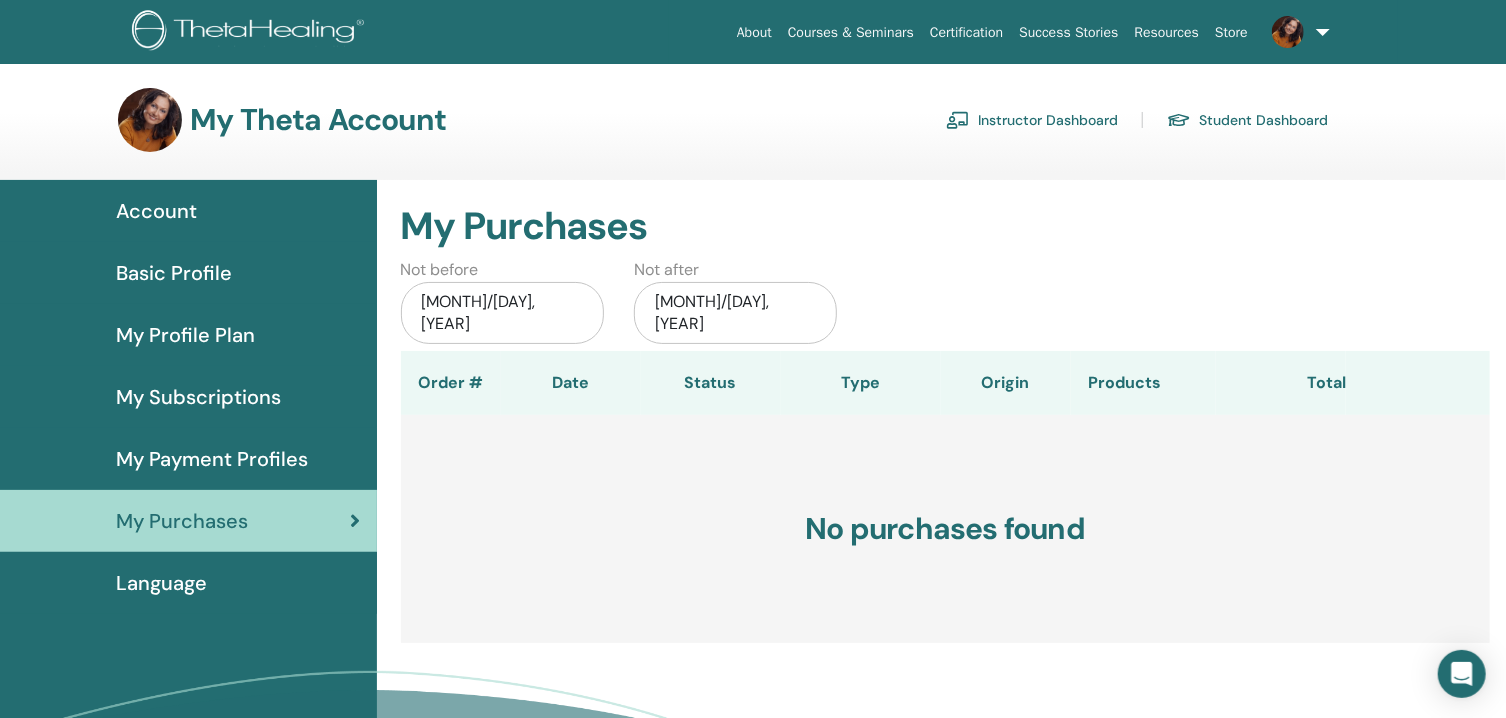 click on "My Purchases" at bounding box center [946, 227] 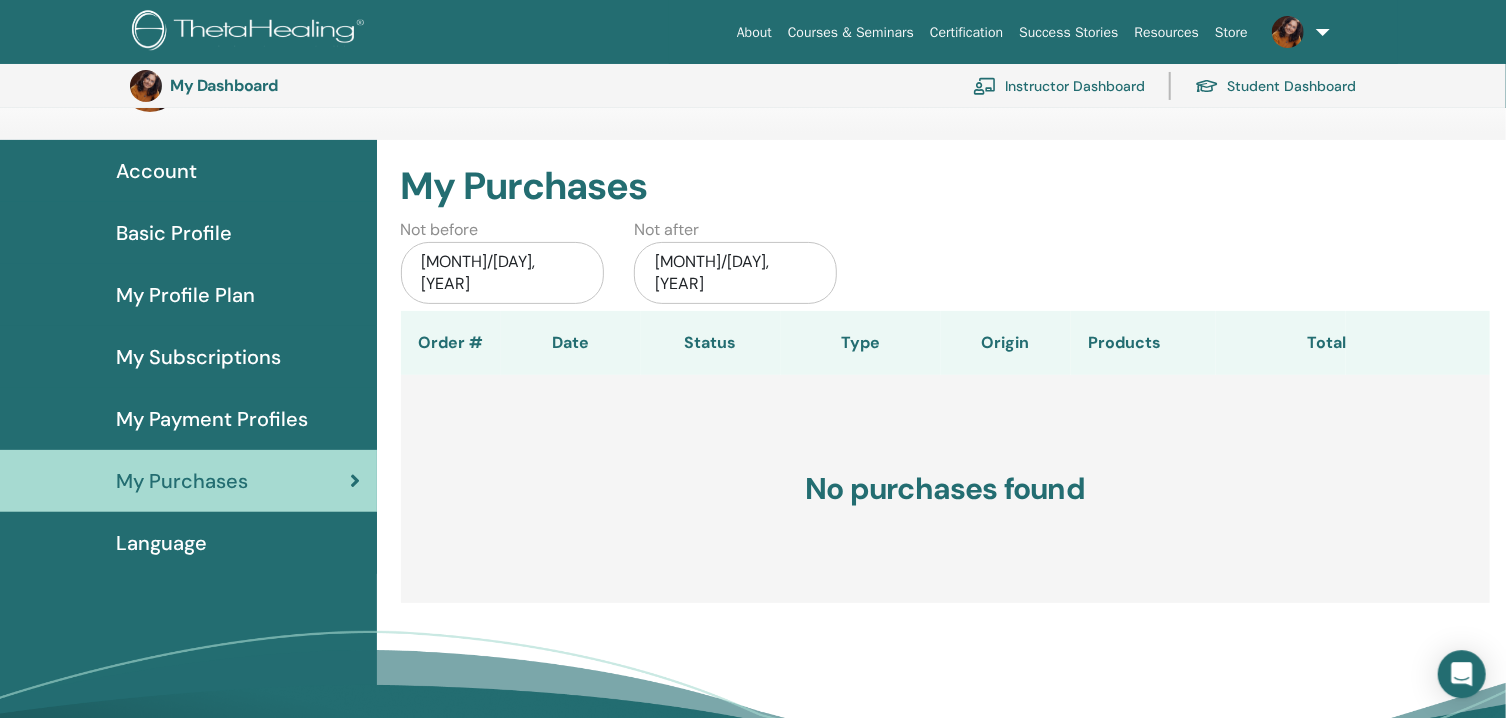 scroll, scrollTop: 0, scrollLeft: 0, axis: both 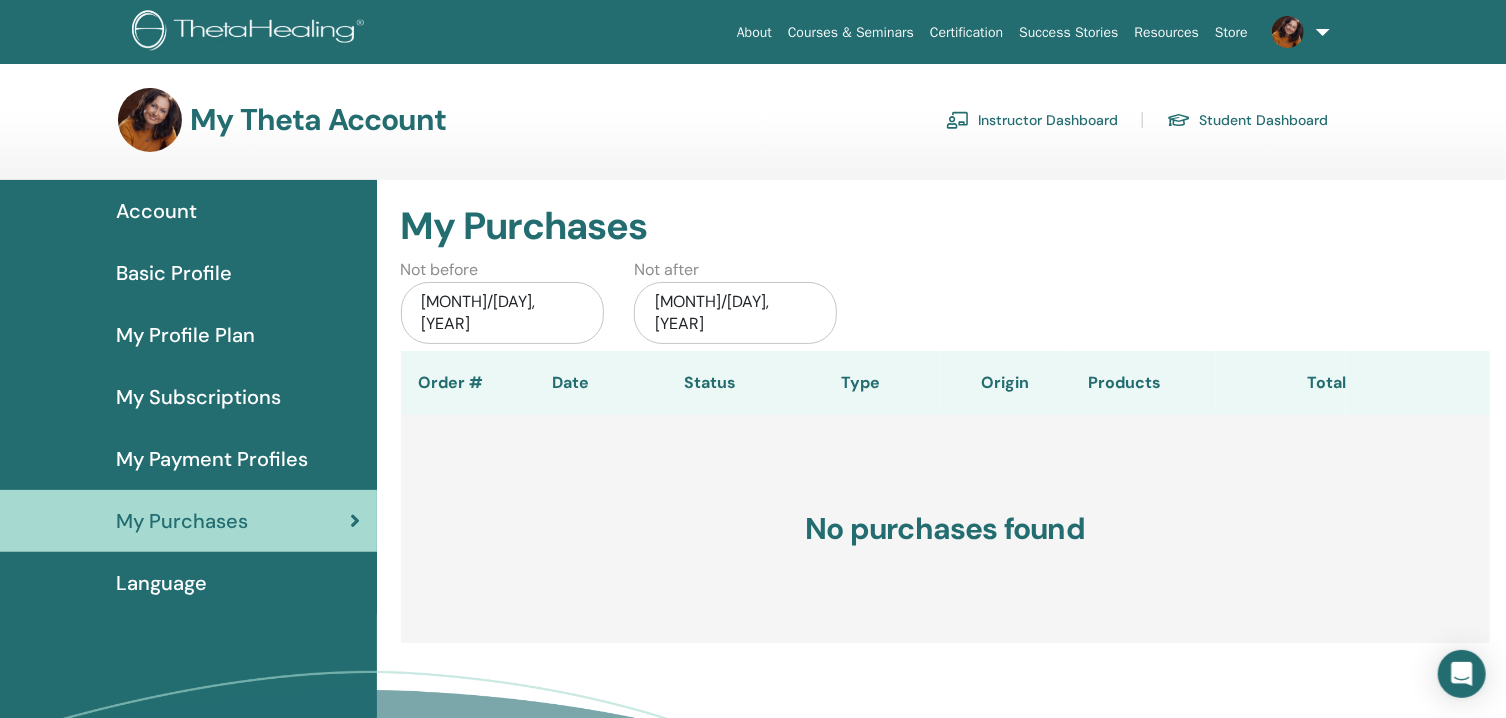 click on "Account" at bounding box center (156, 211) 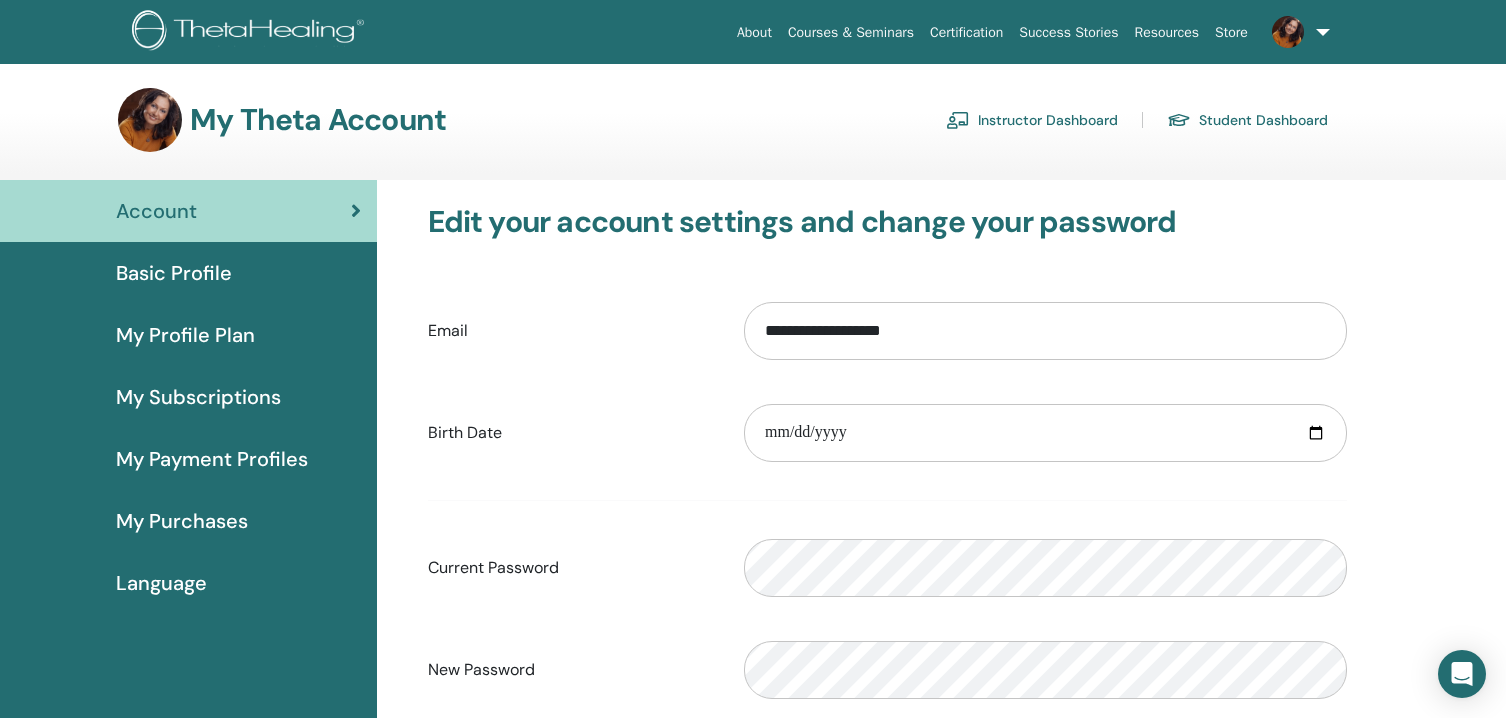 scroll, scrollTop: 0, scrollLeft: 0, axis: both 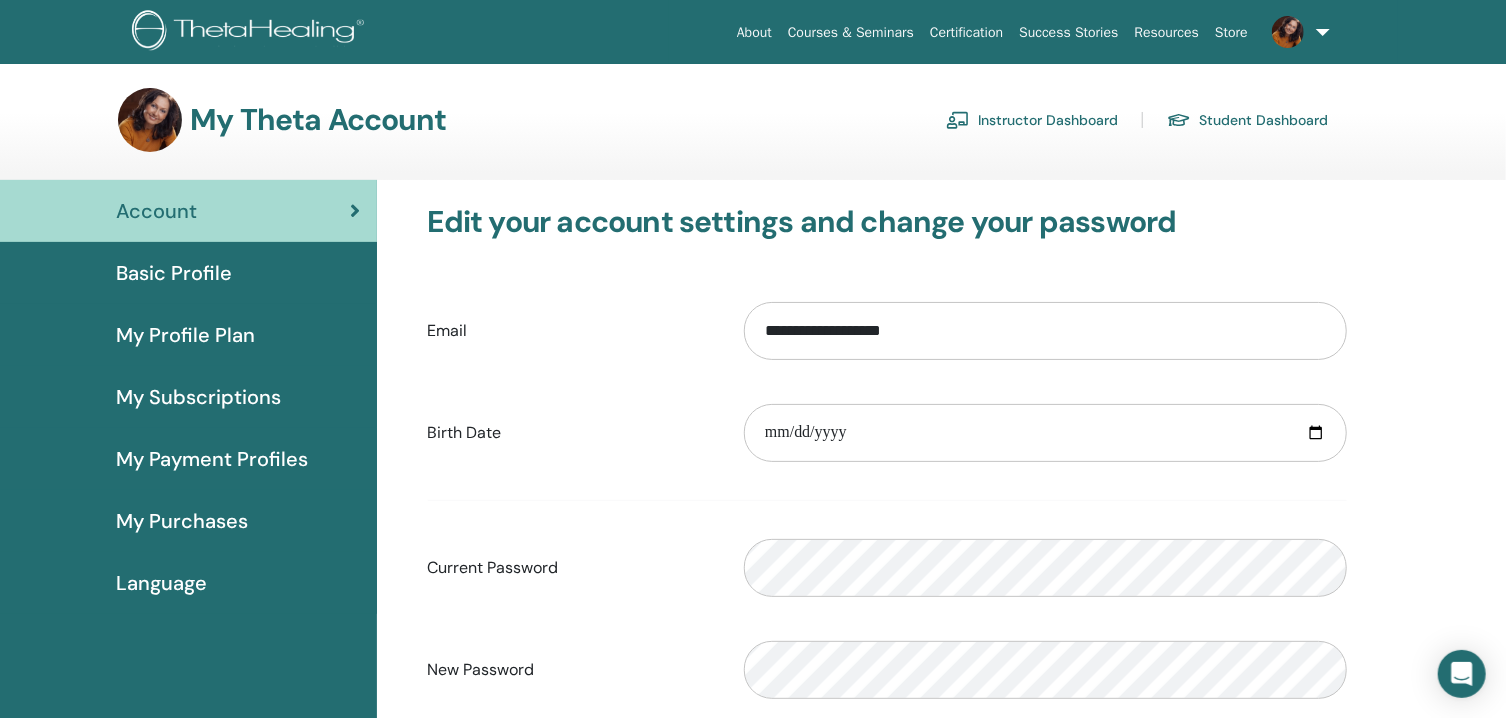 click on "Courses & Seminars" at bounding box center [851, 32] 